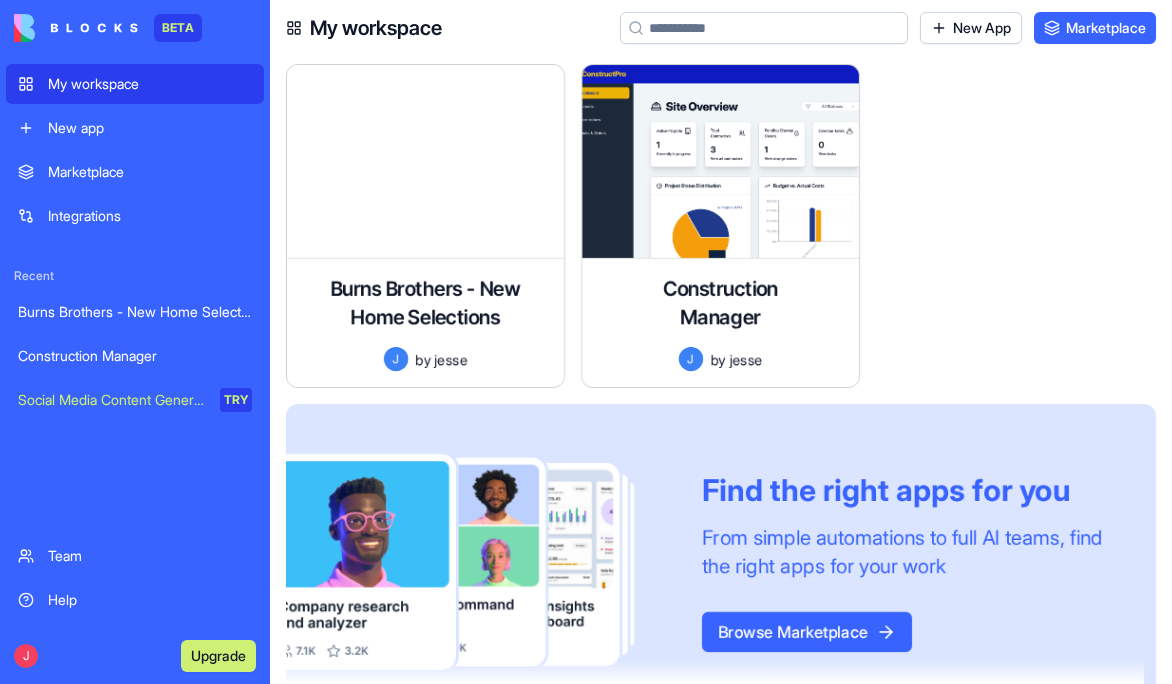 scroll, scrollTop: 0, scrollLeft: 0, axis: both 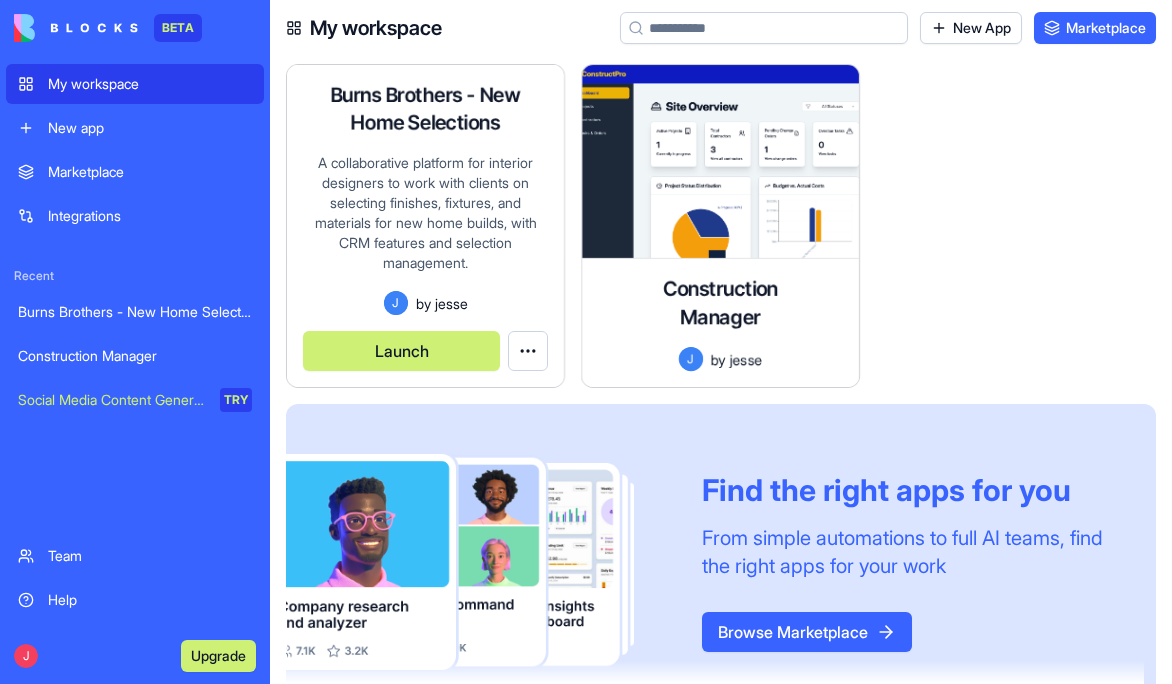 click on "Launch" at bounding box center [401, 351] 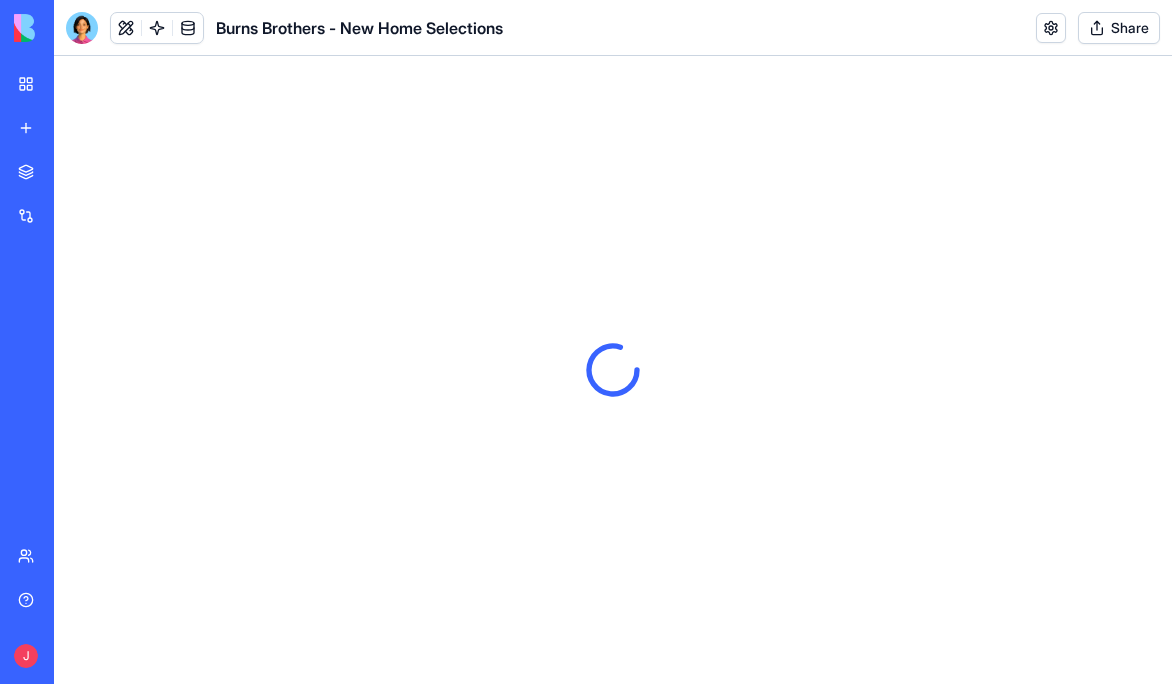 scroll, scrollTop: 0, scrollLeft: 0, axis: both 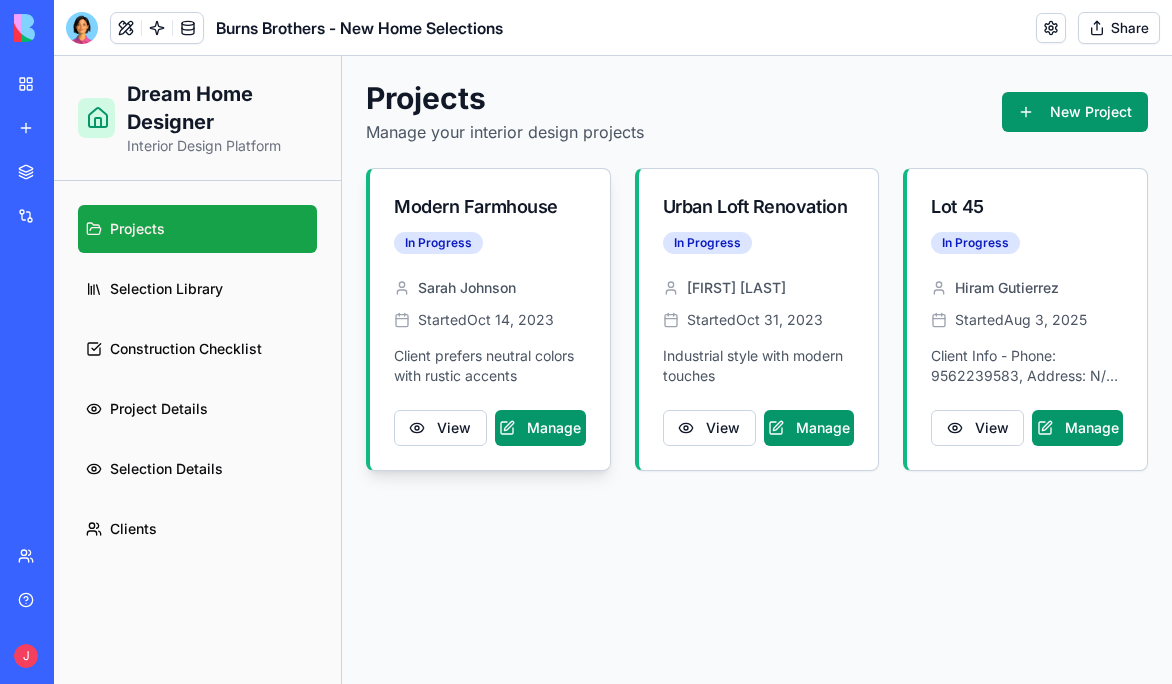 click 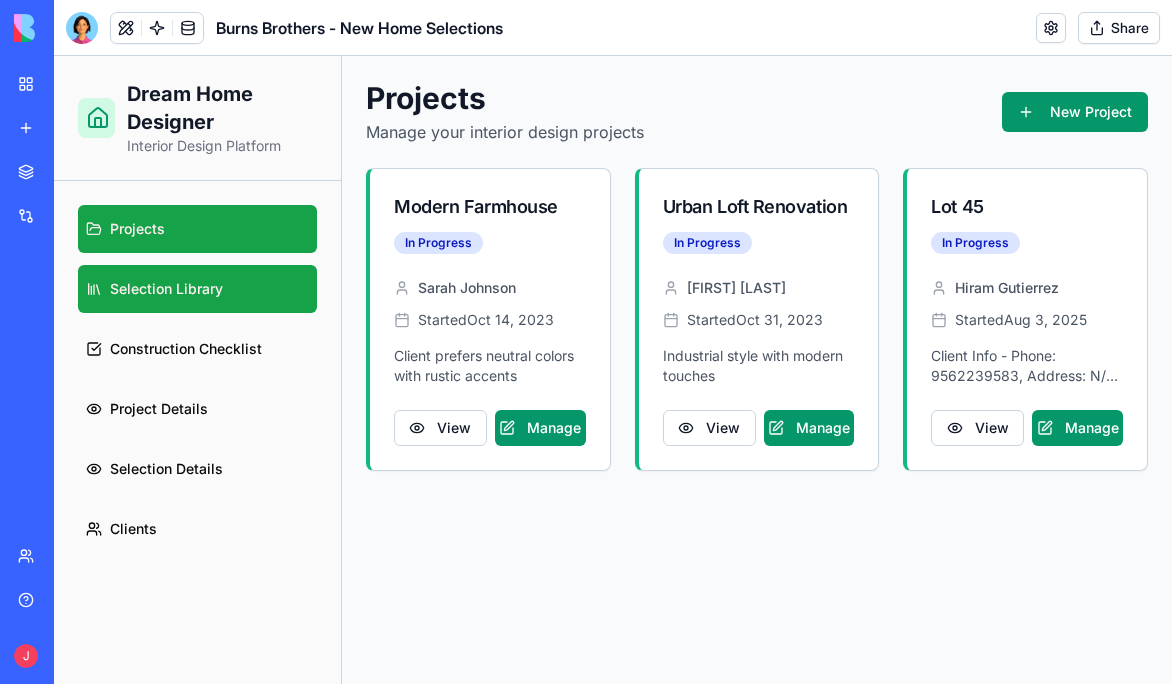 click on "Selection Library" at bounding box center (197, 289) 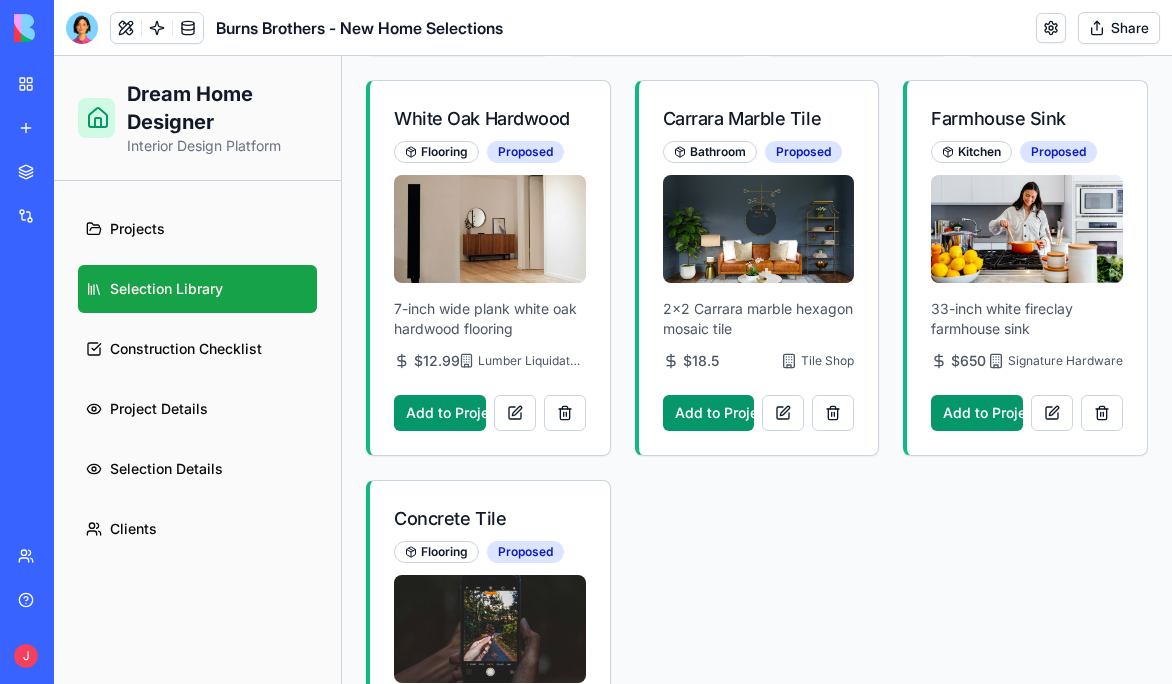 scroll, scrollTop: 0, scrollLeft: 0, axis: both 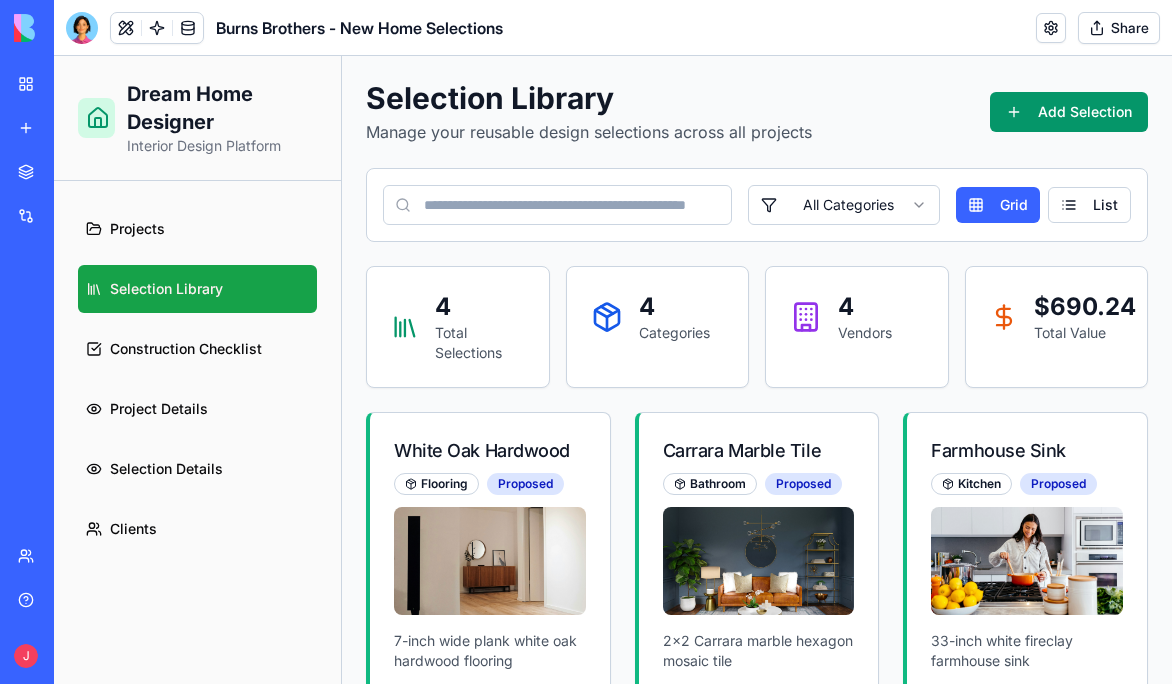 click on "Categories" at bounding box center [674, 333] 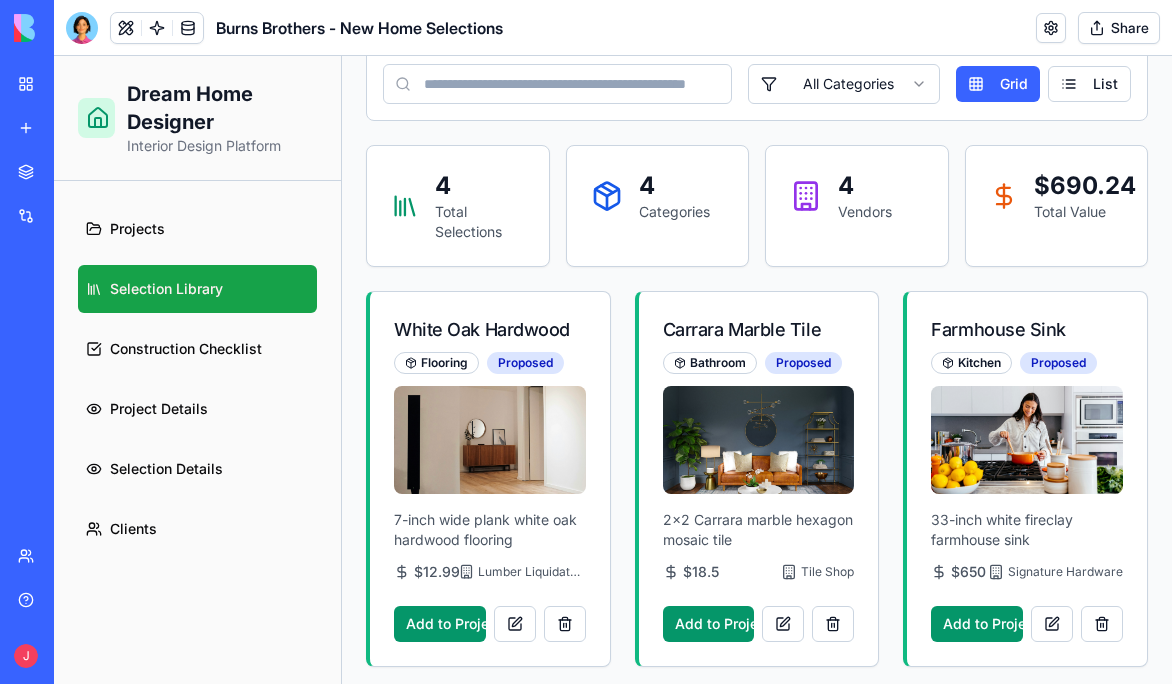 scroll, scrollTop: 22, scrollLeft: 0, axis: vertical 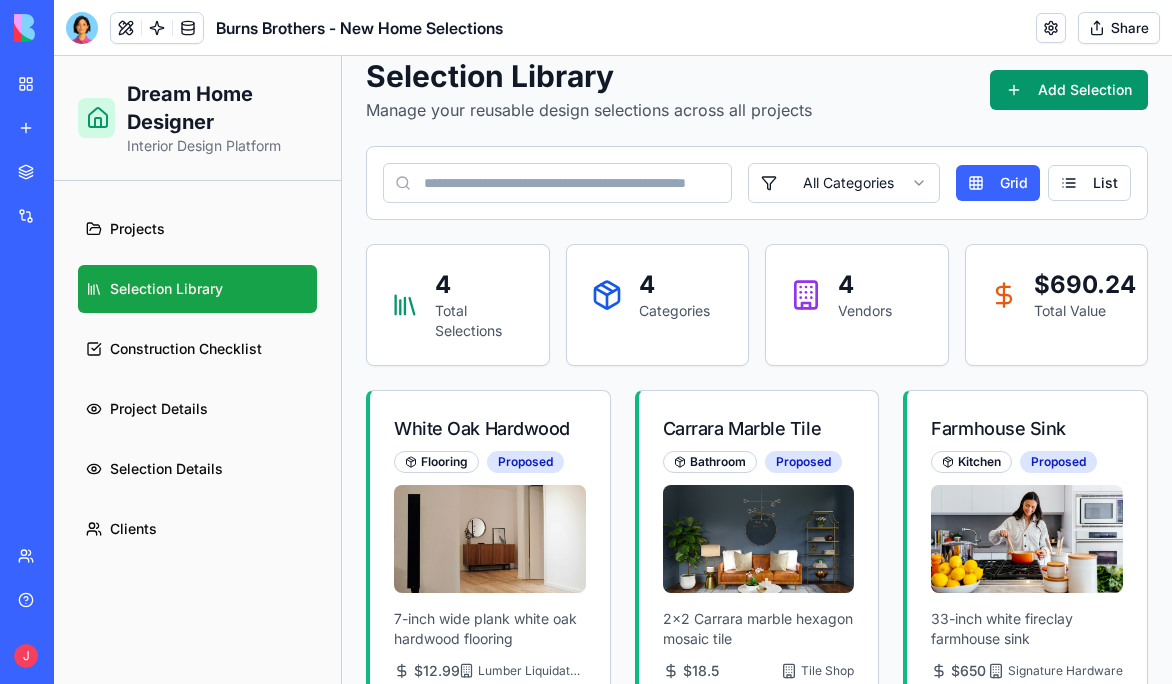 click on "4" at bounding box center (674, 285) 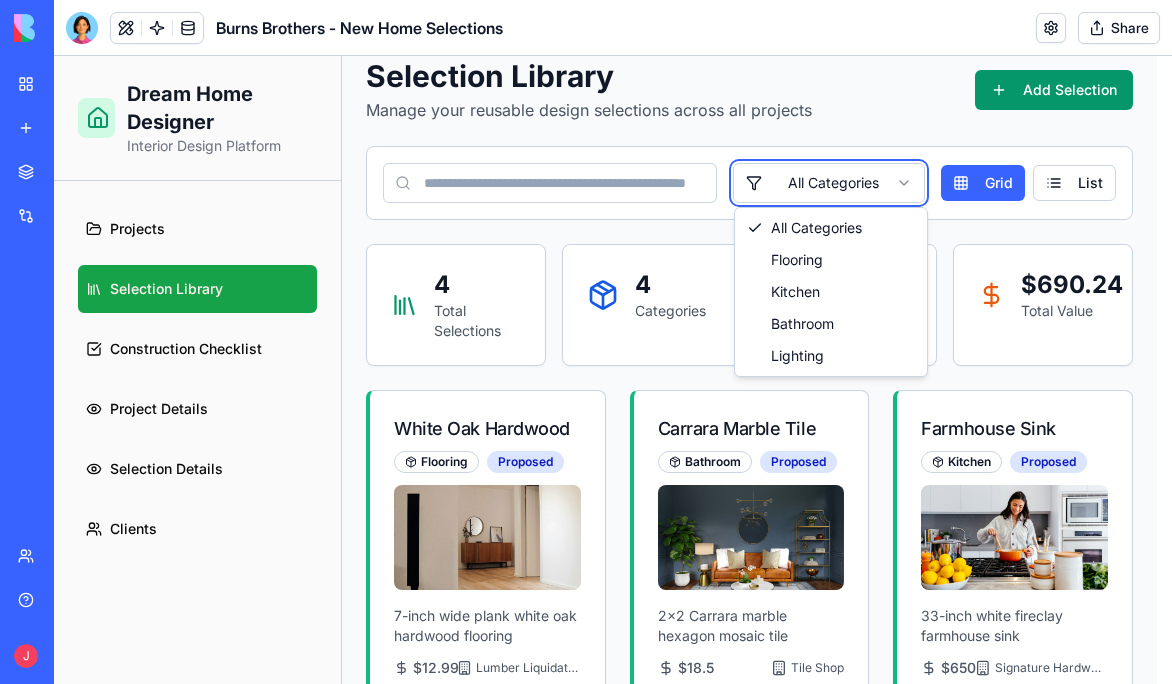click on "Dream Home Designer Interior Design Platform Projects Selection Library Construction Checklist Project Details Selection Details Clients Selection Library Manage your reusable design selections across all projects Add Selection All Categories Grid List 4 Total Selections 4 Categories 4 Vendors $ 690.24 Total Value White Oak Hardwood Flooring Proposed 7-inch wide plank white oak hardwood flooring $ 12.99 Lumber Liquidators Add to Project Carrara Marble Tile Bathroom Proposed 2x2 Carrara marble hexagon mosaic tile $ 18.5 Tile Shop Add to Project Farmhouse Sink Kitchen Proposed 33-inch white fireclay farmhouse sink $ 650 Signature Hardware Add to Project Concrete Tile Flooring Proposed 24x24 polished concrete-look porcelain tile $ 8.75 Floor & Decor Add to Project
All Categories Flooring Kitchen Bathroom Lighting" at bounding box center (613, 609) 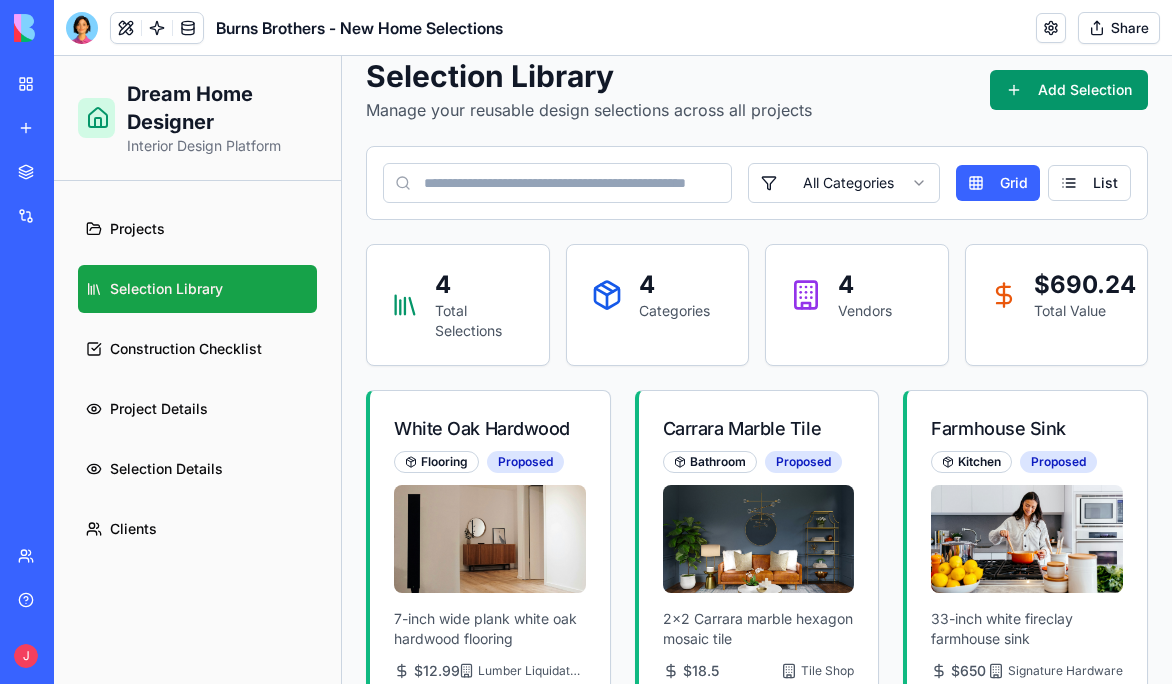 click on "List" at bounding box center (1089, 183) 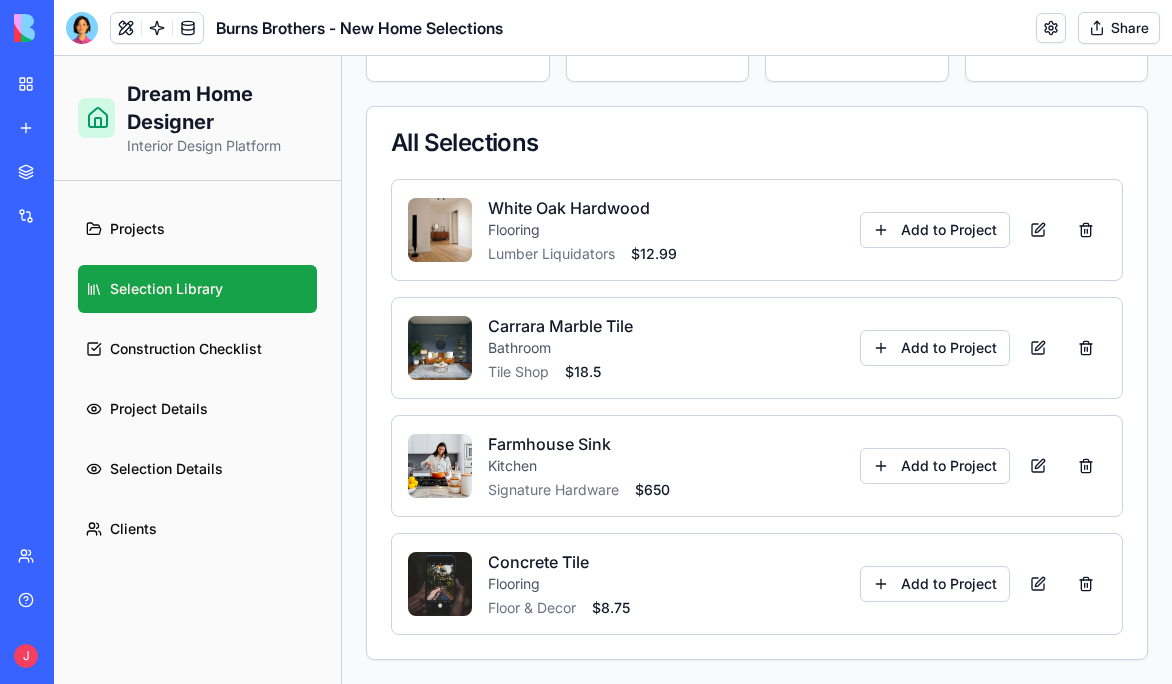 scroll, scrollTop: 0, scrollLeft: 0, axis: both 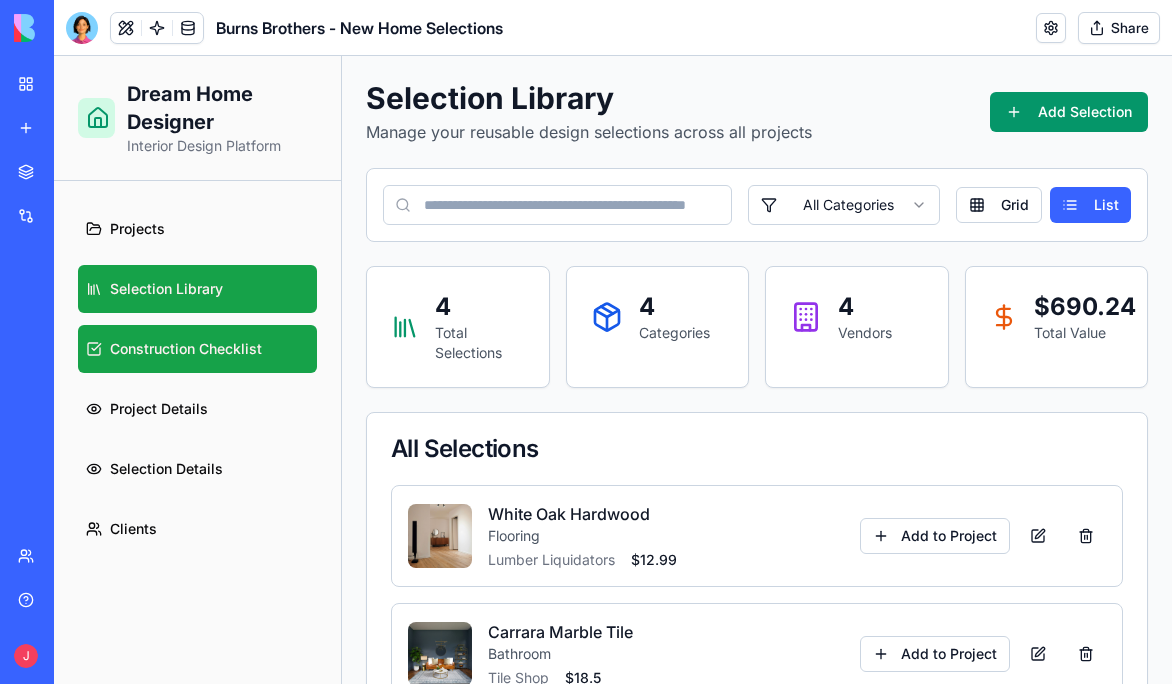 click on "Construction Checklist" at bounding box center [197, 349] 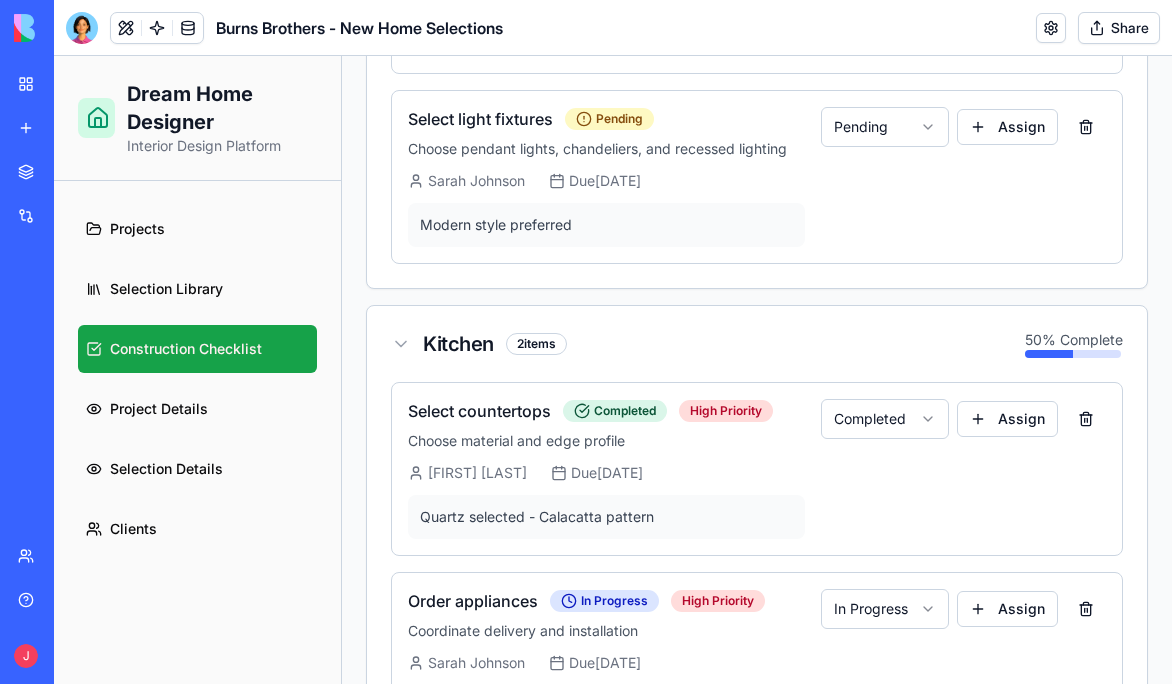 scroll, scrollTop: 1580, scrollLeft: 0, axis: vertical 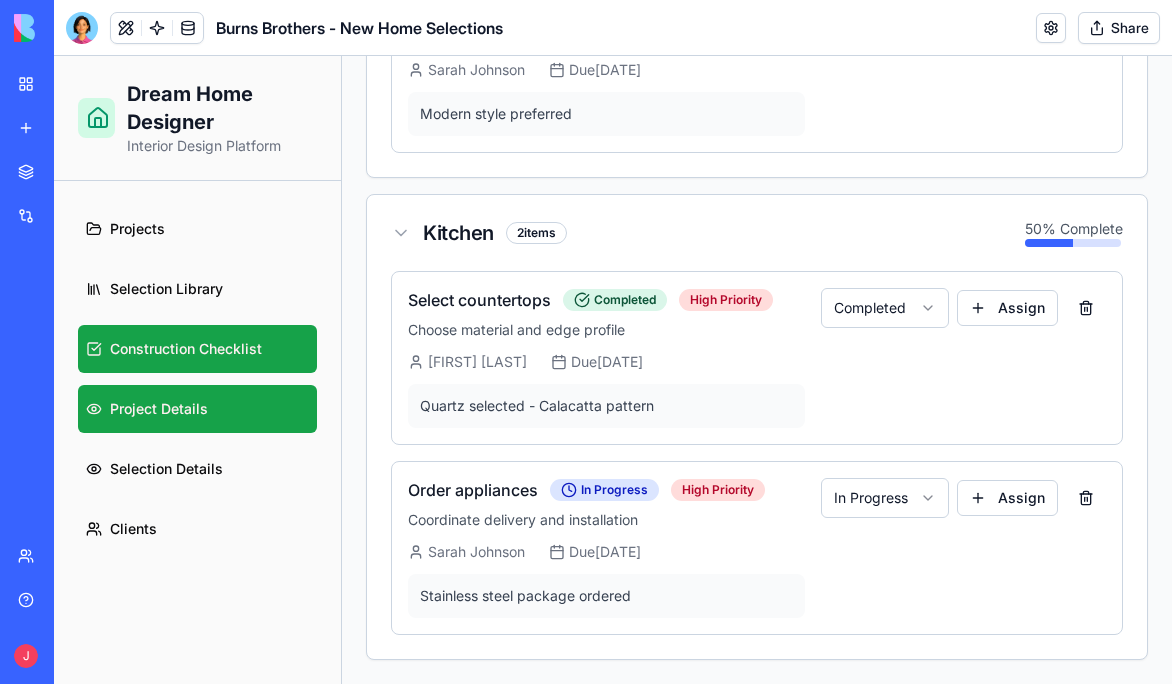 click on "Project Details" at bounding box center (159, 409) 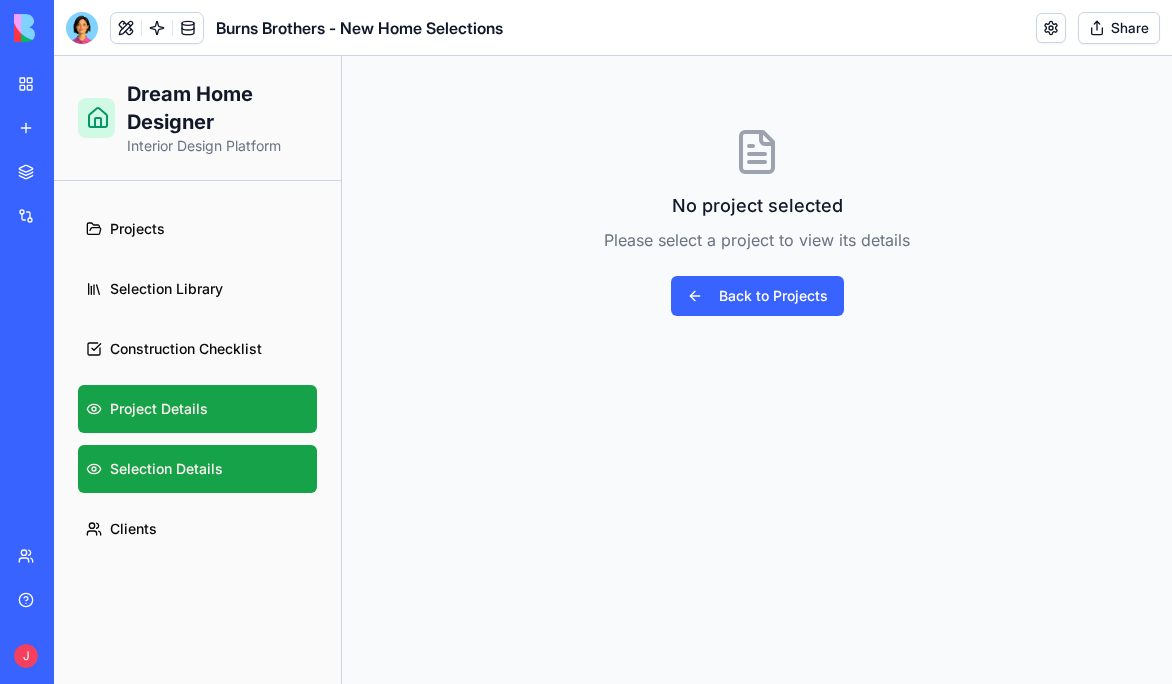 click on "Selection Details" at bounding box center (166, 469) 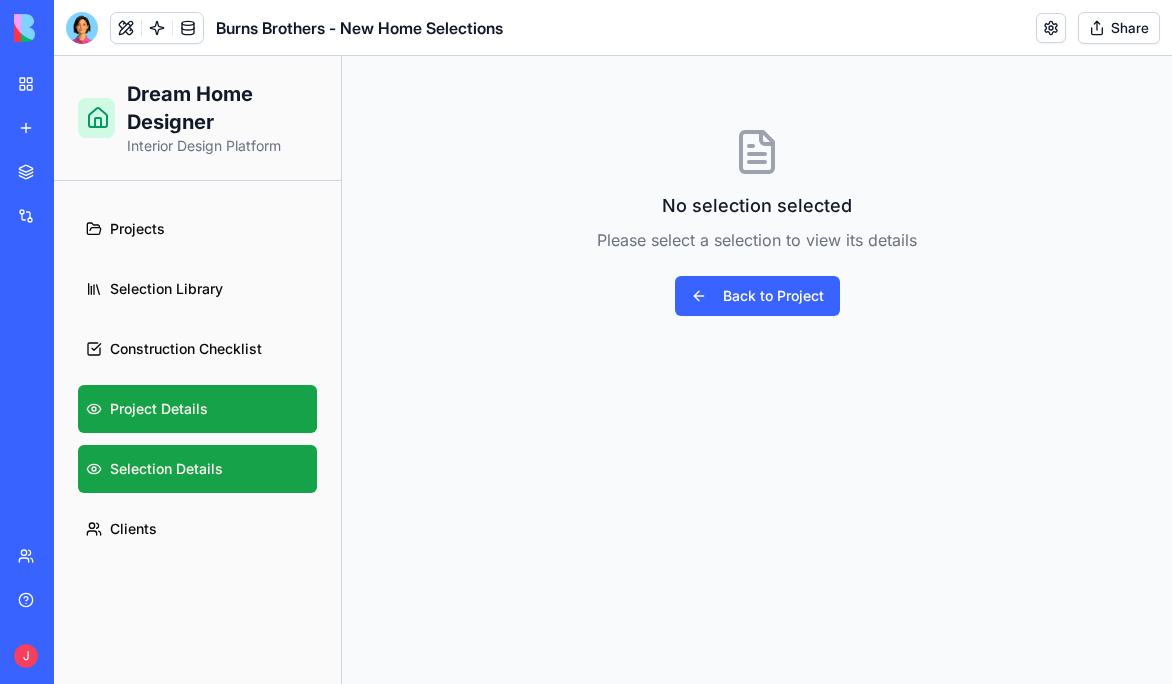 click on "Project Details" at bounding box center [159, 409] 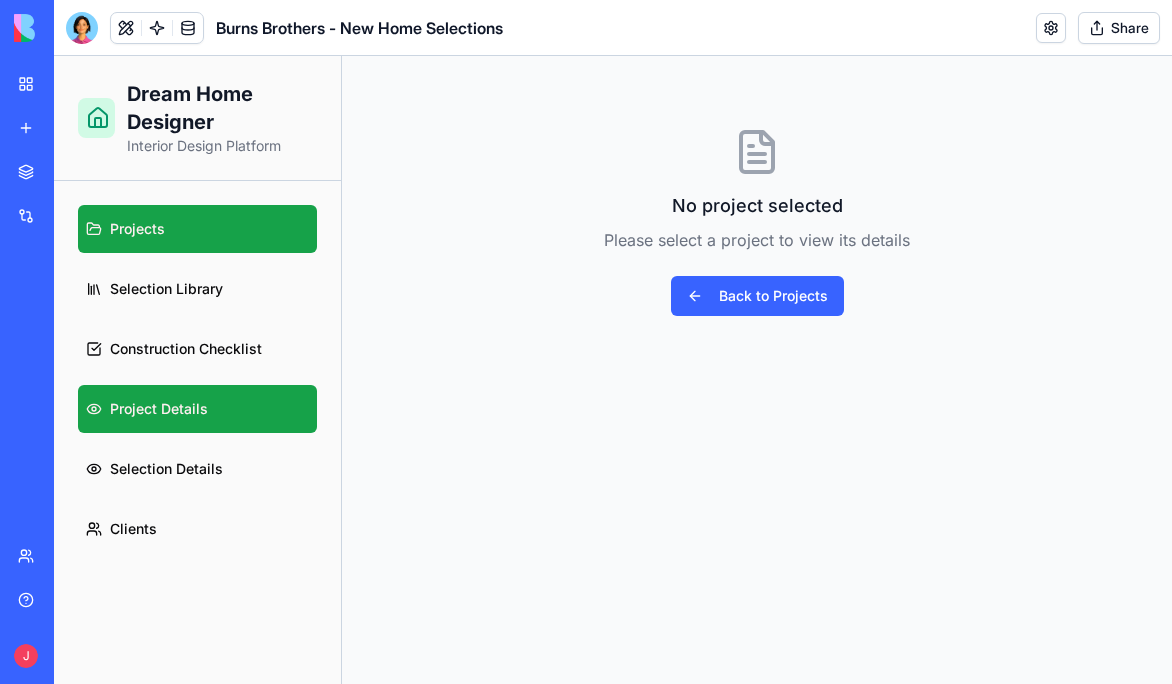 click on "Projects" at bounding box center [197, 229] 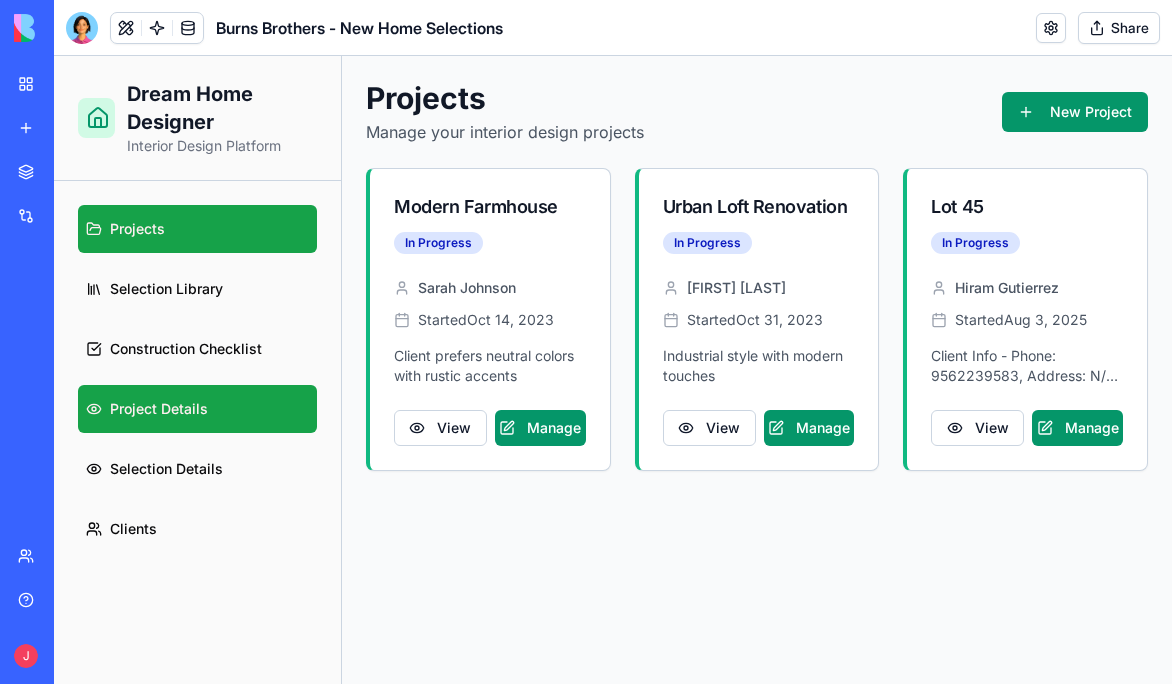 click on "Project Details" at bounding box center [197, 409] 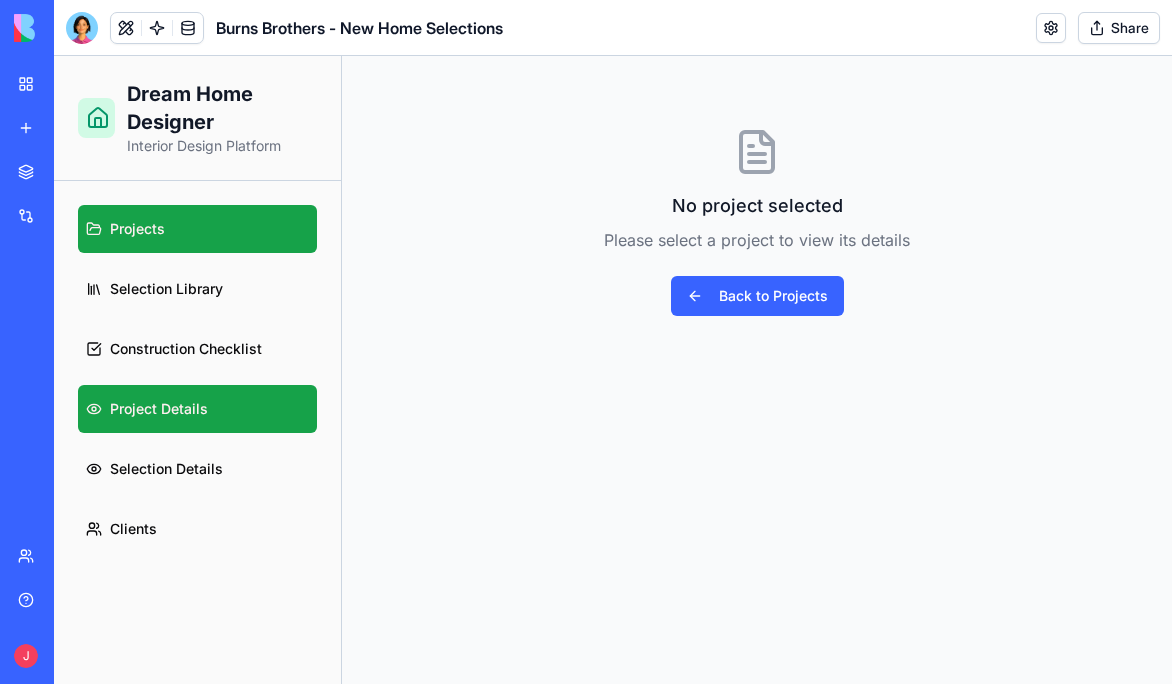 click on "Projects" at bounding box center [137, 229] 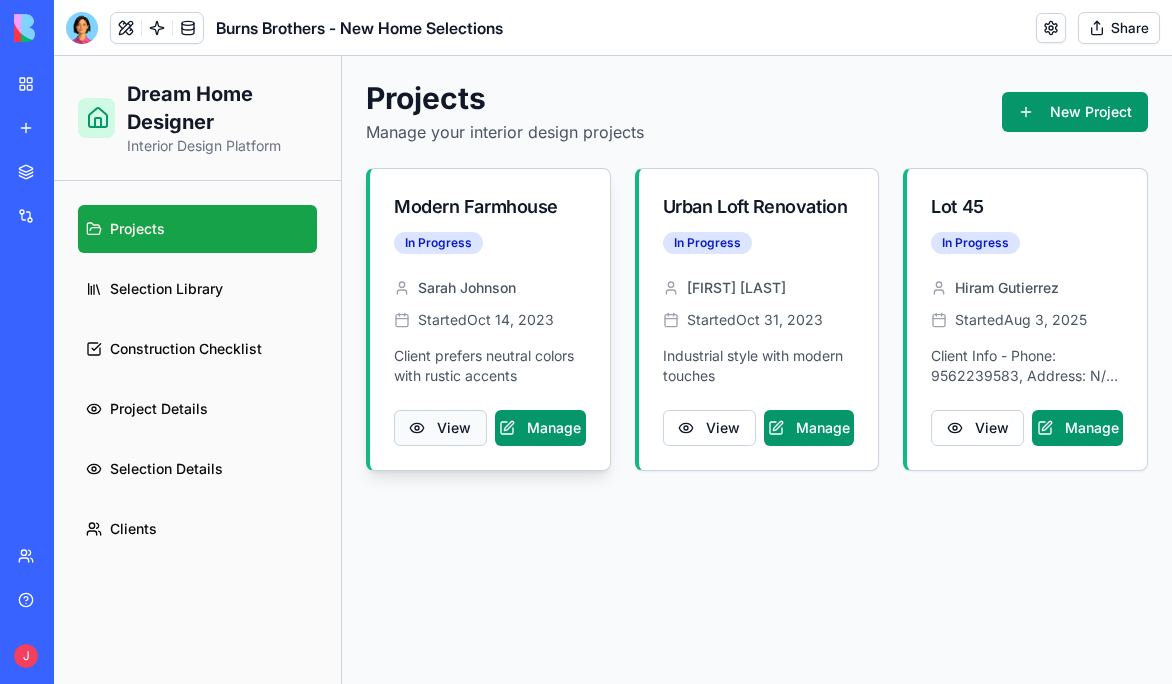 click on "View" at bounding box center (440, 428) 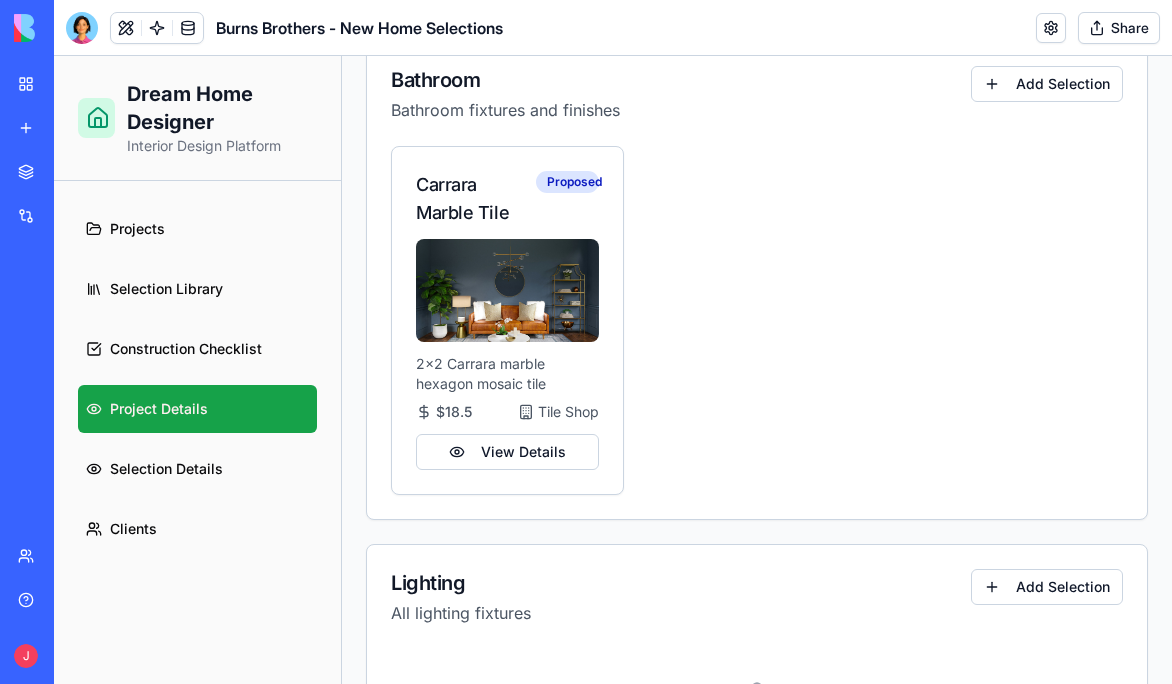 scroll, scrollTop: 1718, scrollLeft: 0, axis: vertical 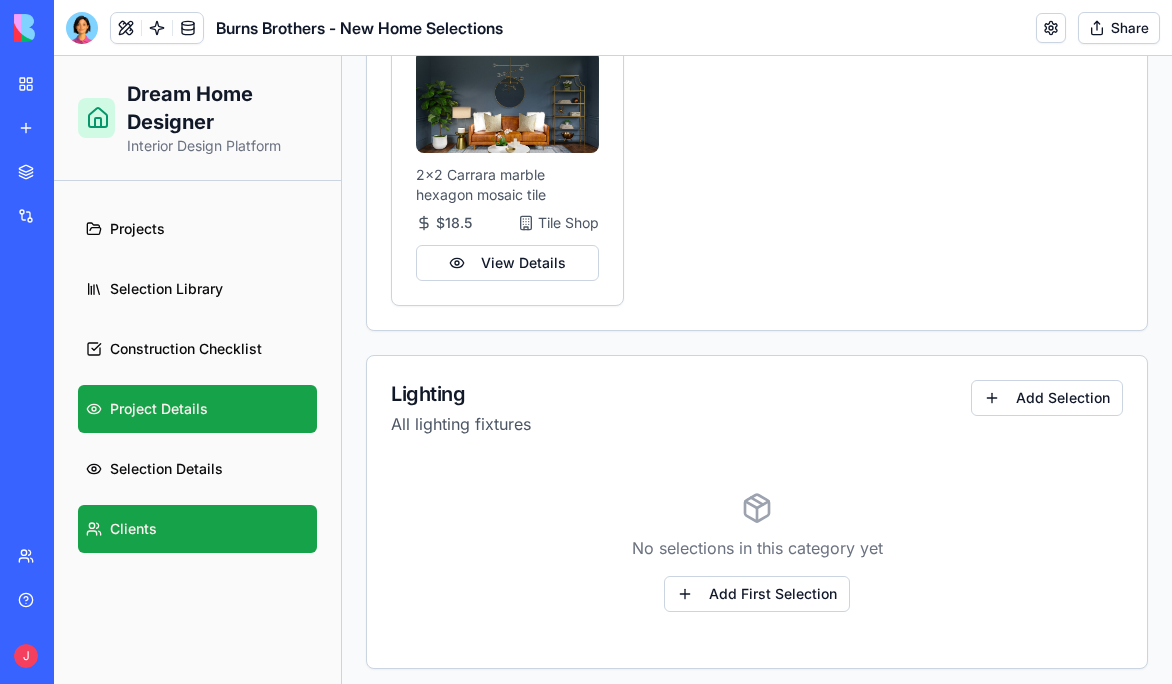 click on "Clients" at bounding box center [197, 529] 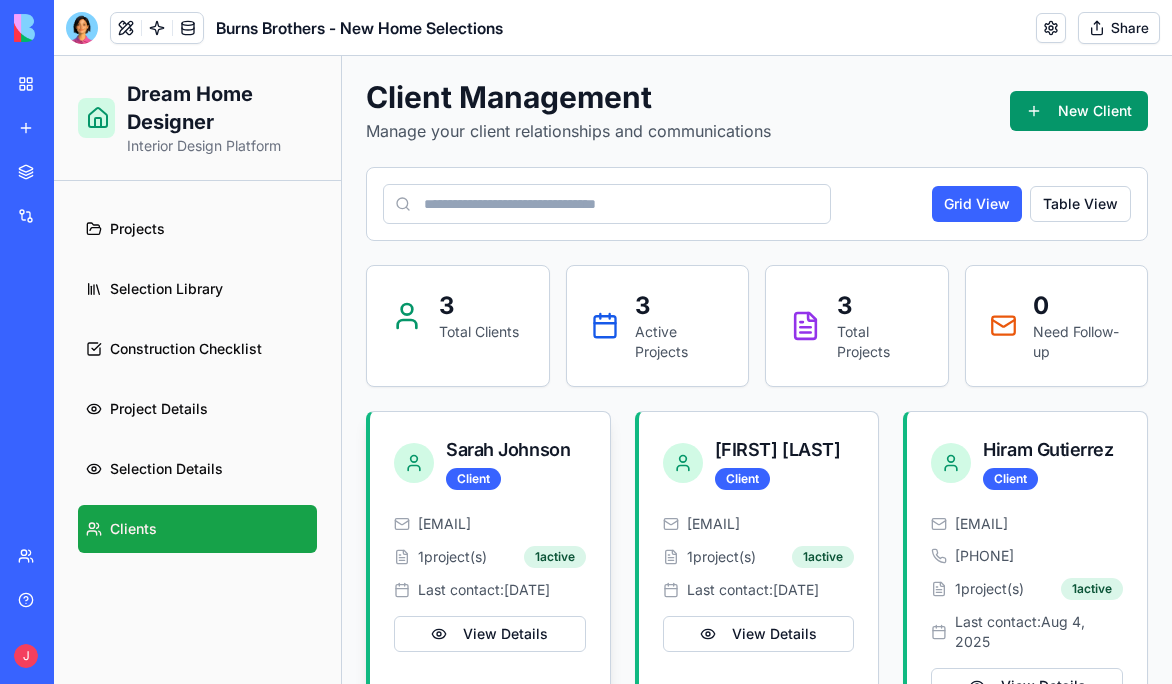 scroll, scrollTop: 0, scrollLeft: 0, axis: both 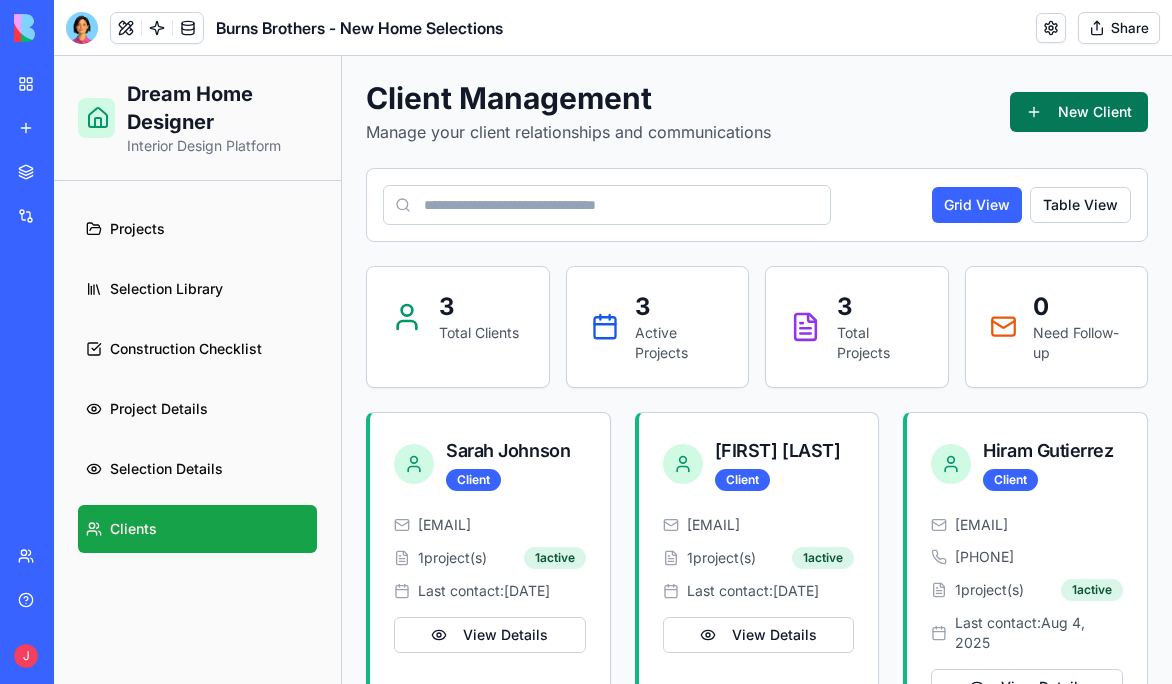 click on "New Client" at bounding box center [1079, 112] 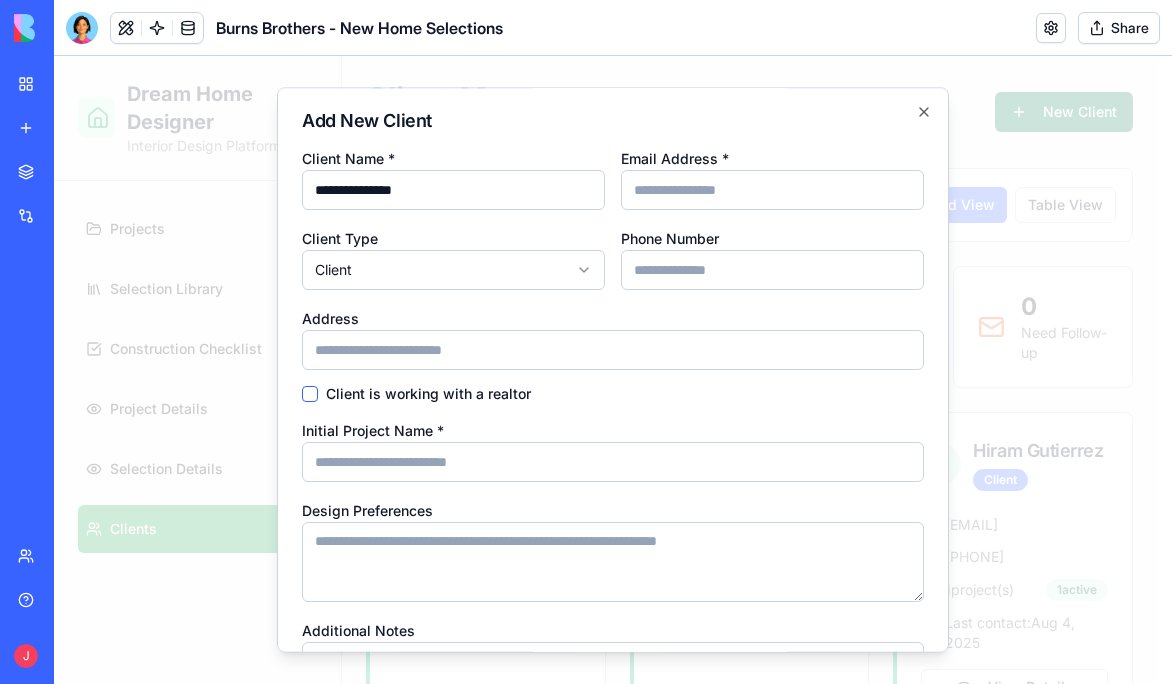 type on "**********" 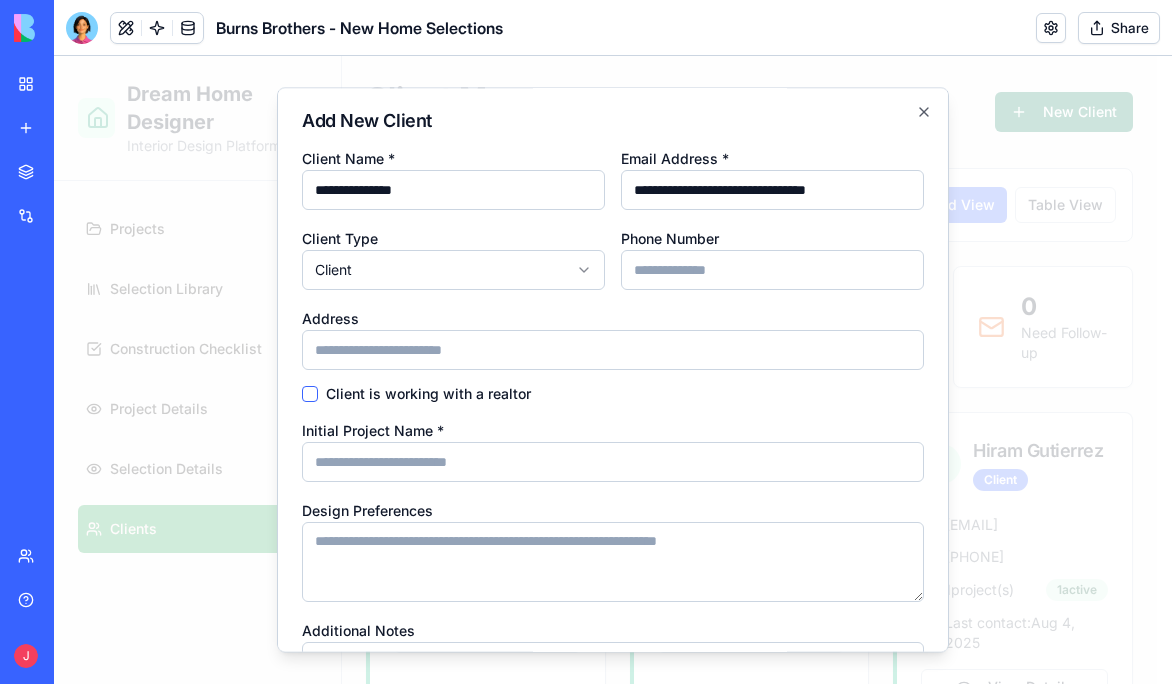 type on "**********" 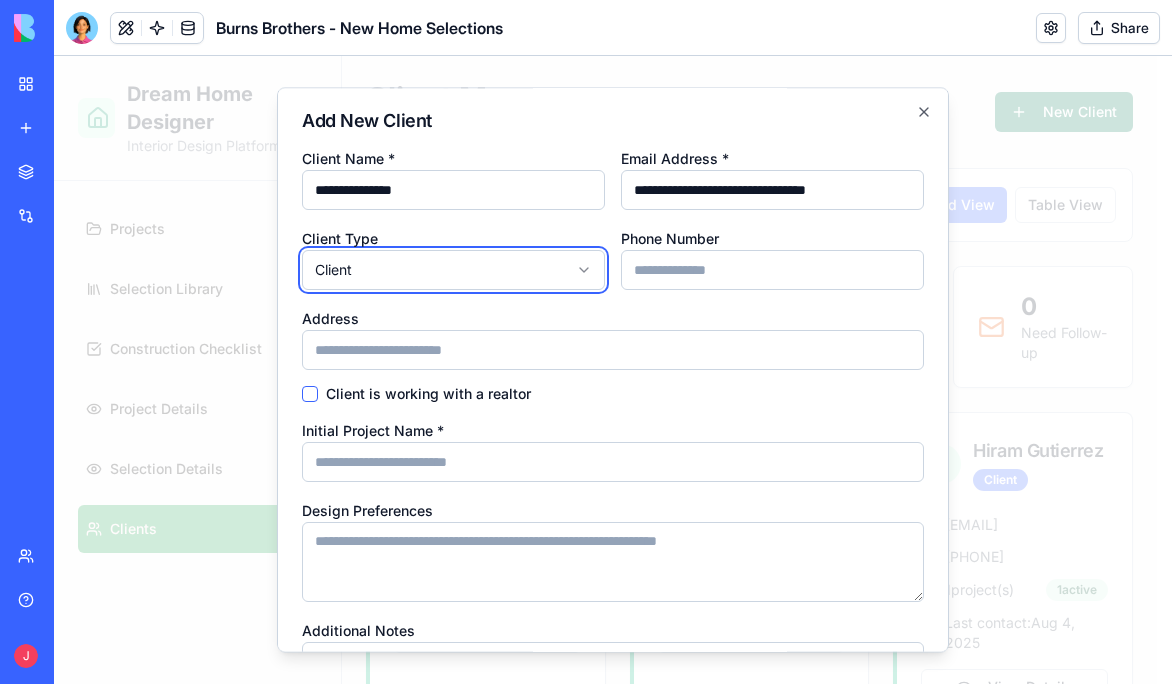 type 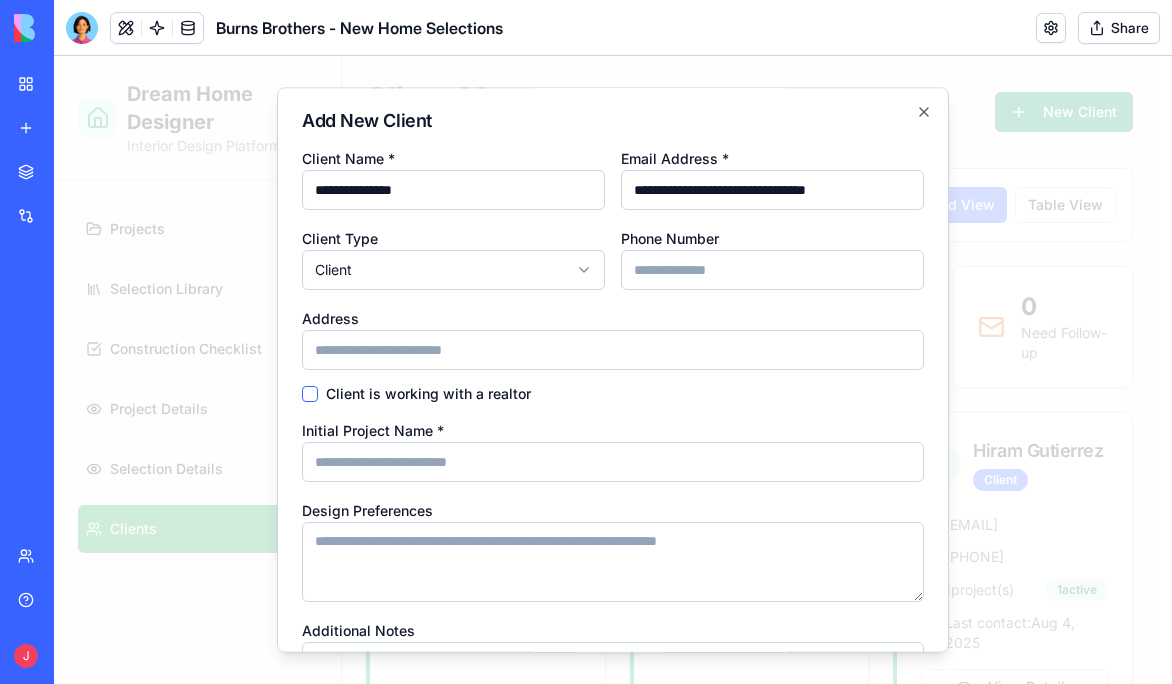 click on "Phone Number" at bounding box center [772, 270] 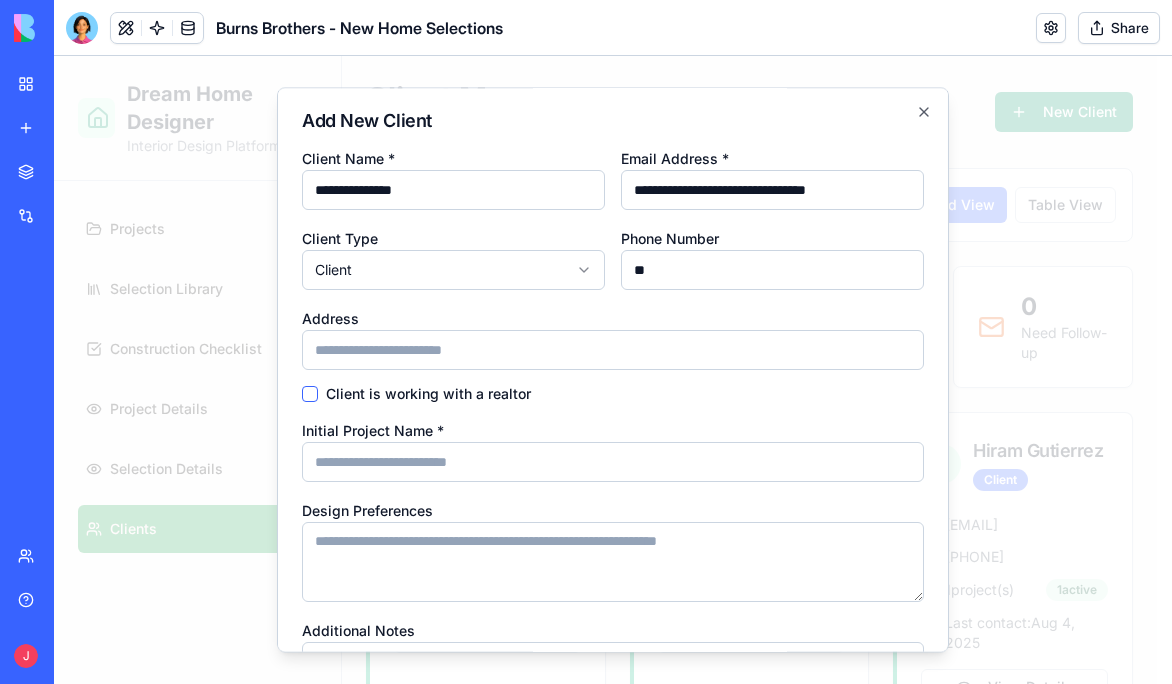 type on "*" 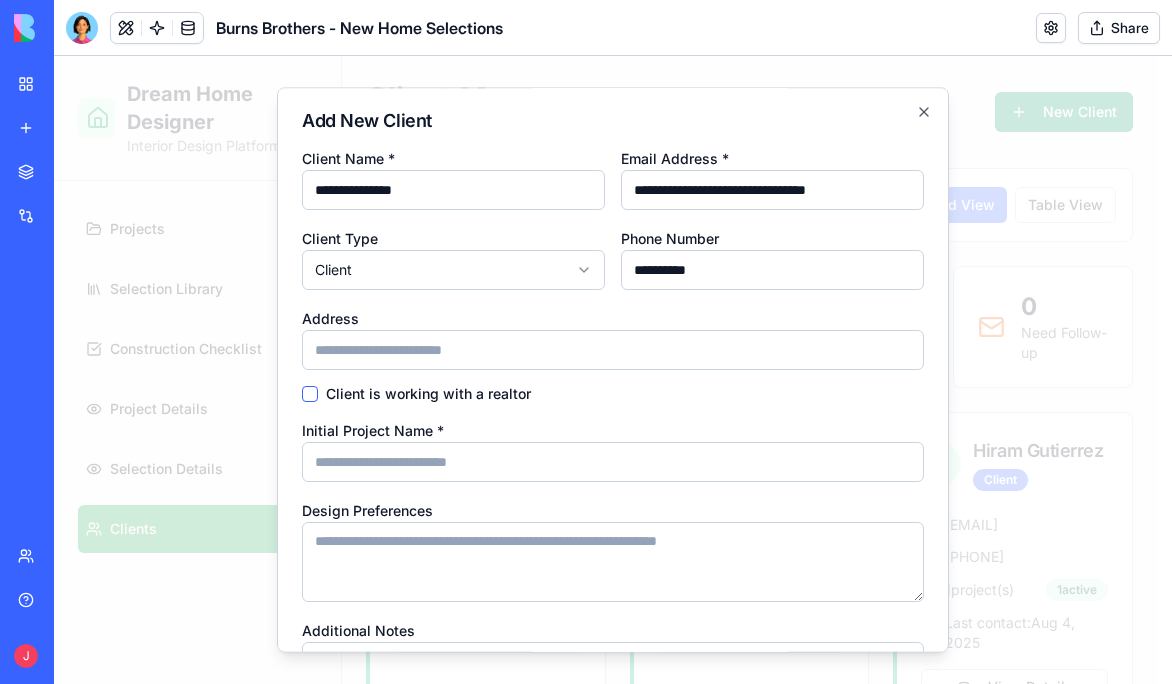 type on "**********" 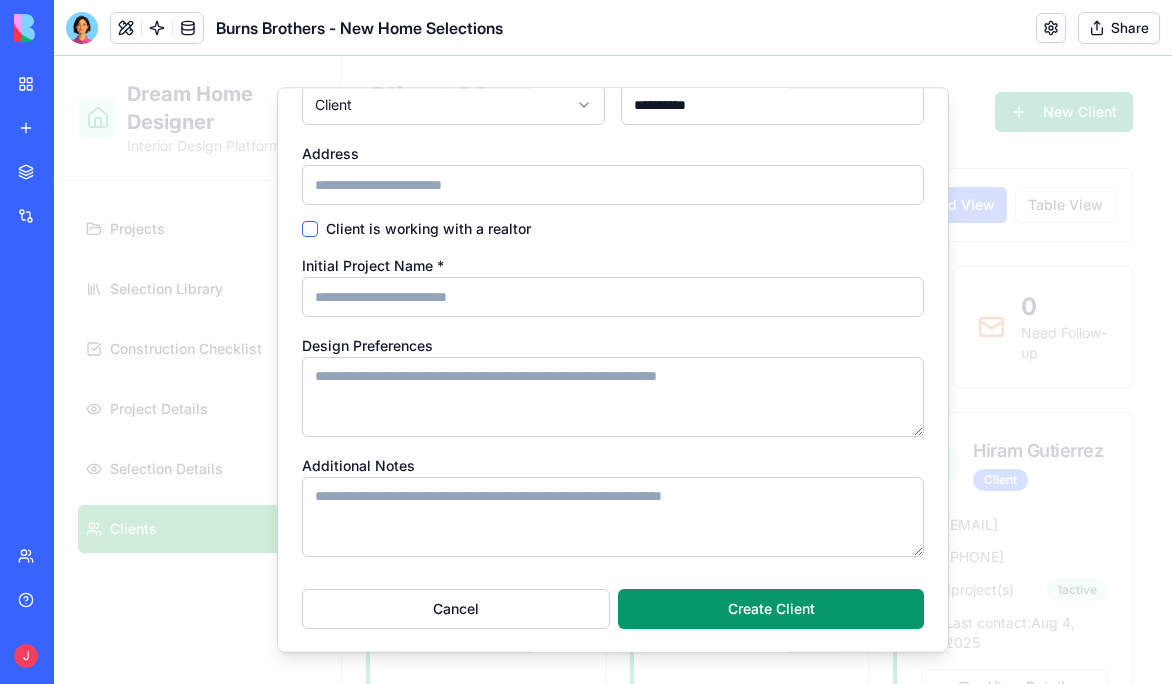 scroll, scrollTop: 163, scrollLeft: 0, axis: vertical 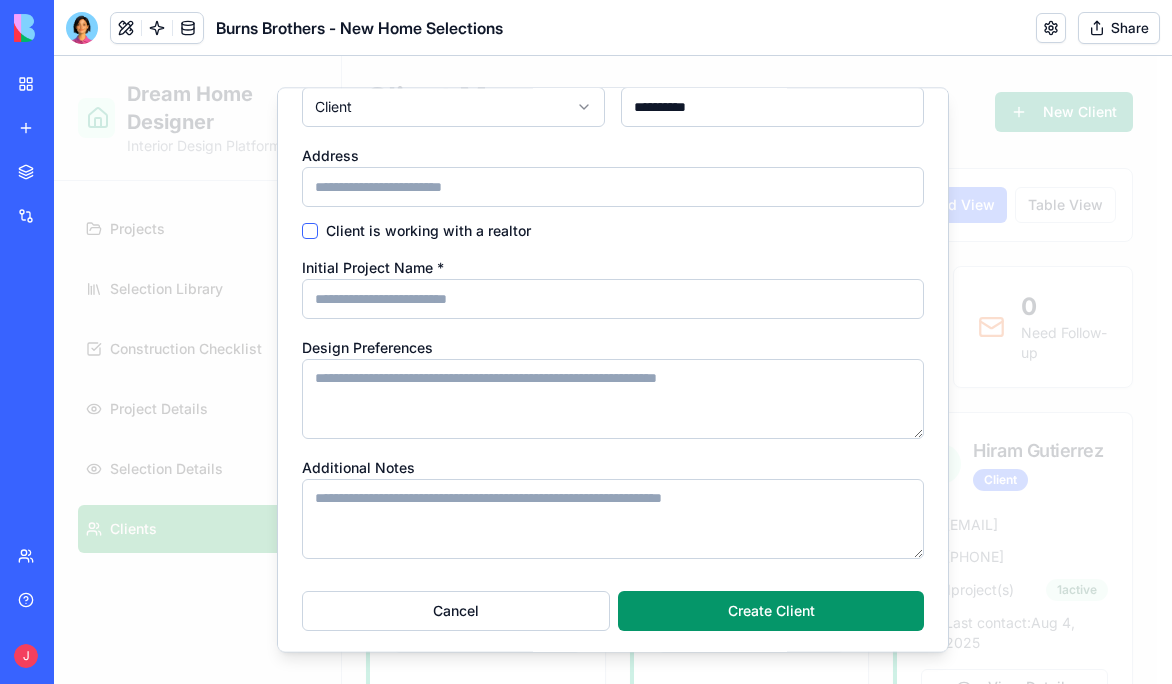 click on "Initial Project Name *" at bounding box center (613, 299) 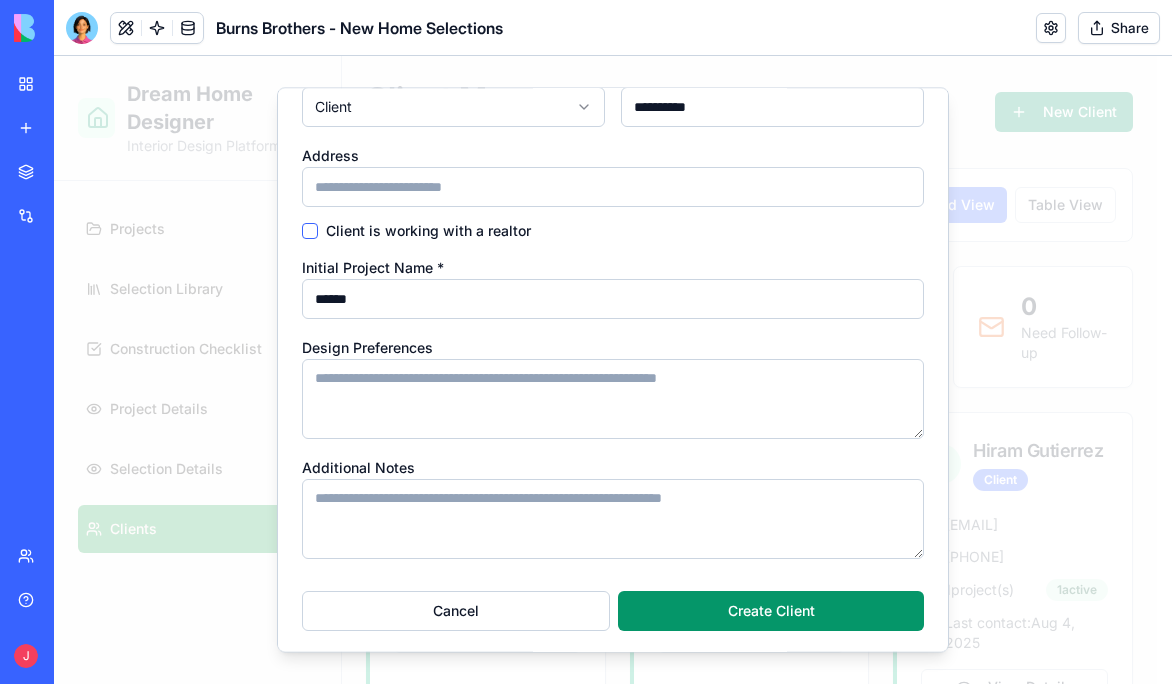 type on "******" 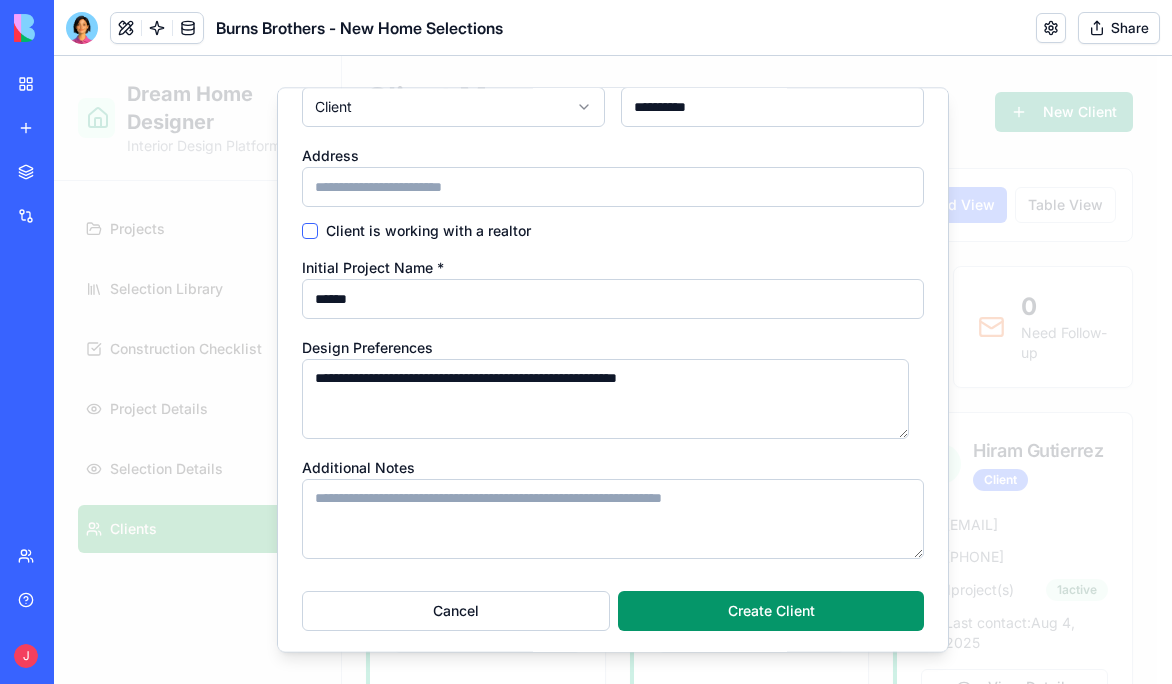 type on "**********" 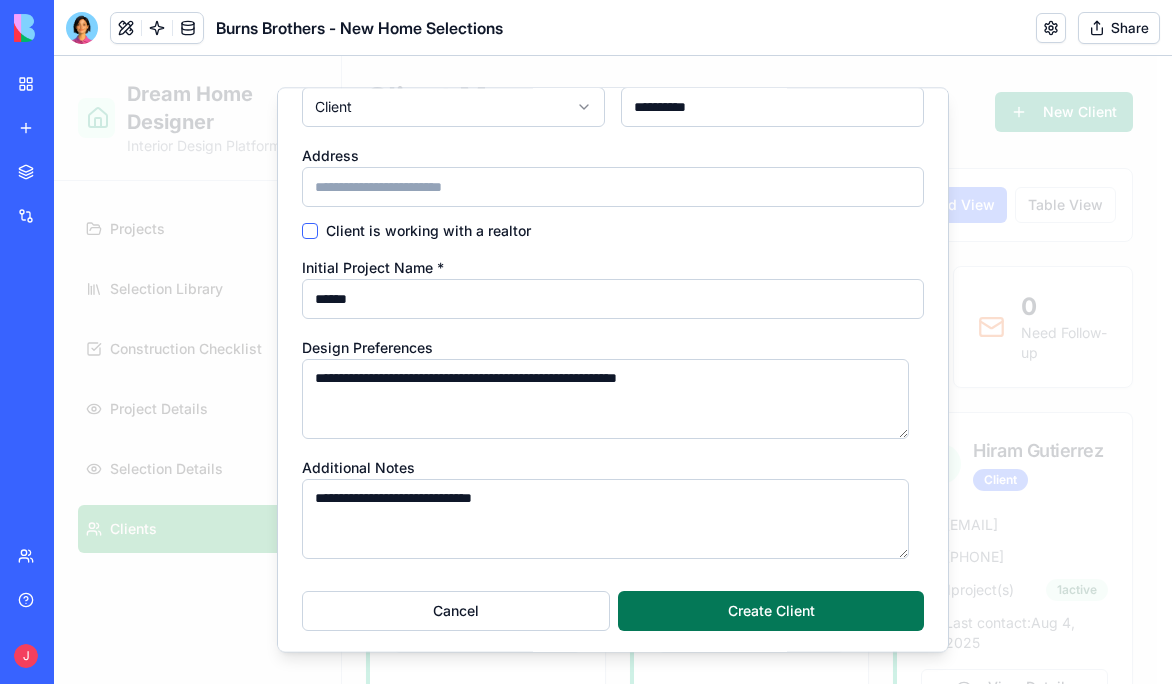 type on "**********" 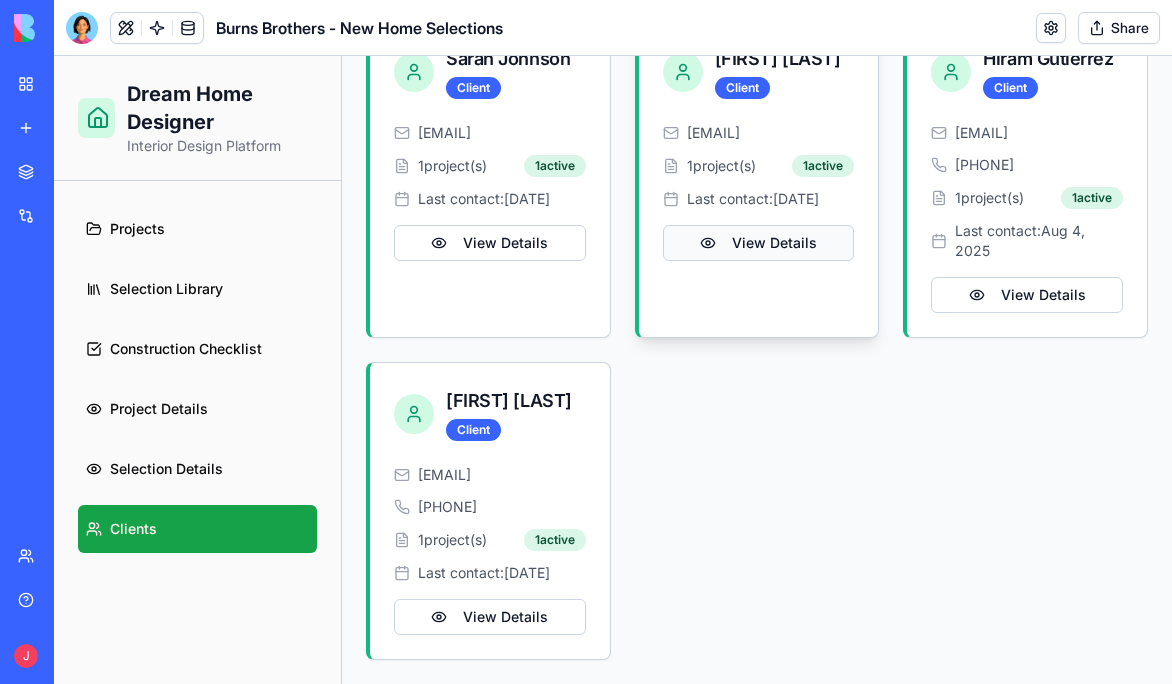 scroll, scrollTop: 412, scrollLeft: 0, axis: vertical 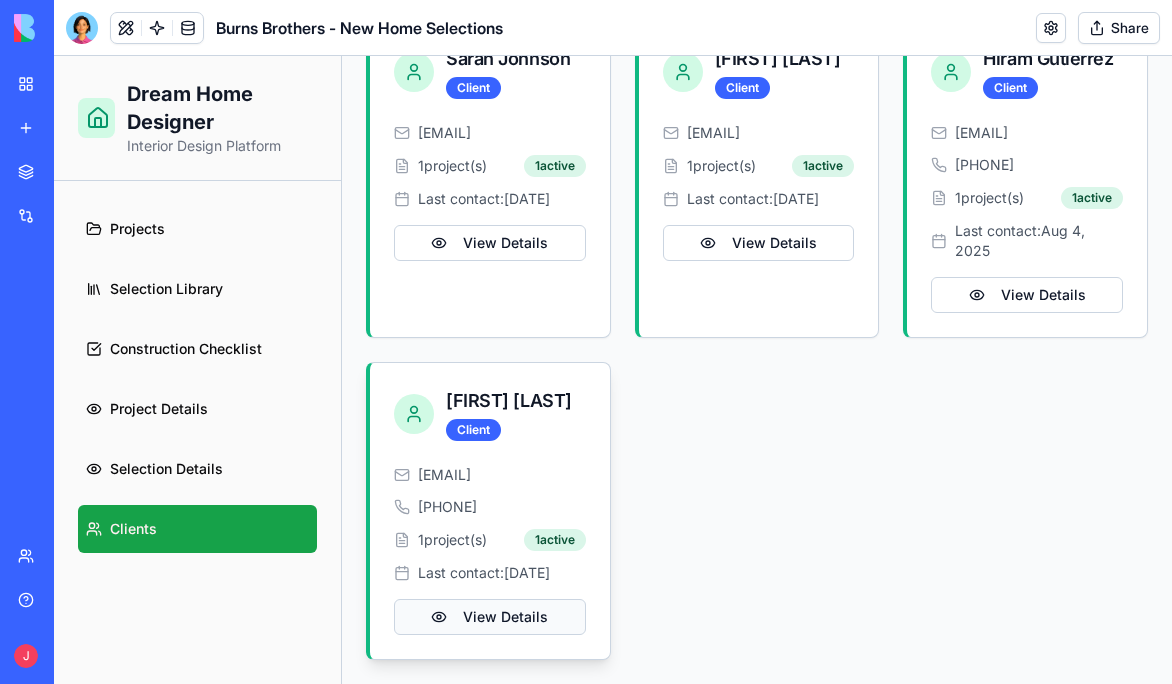 click on "View Details" at bounding box center (490, 617) 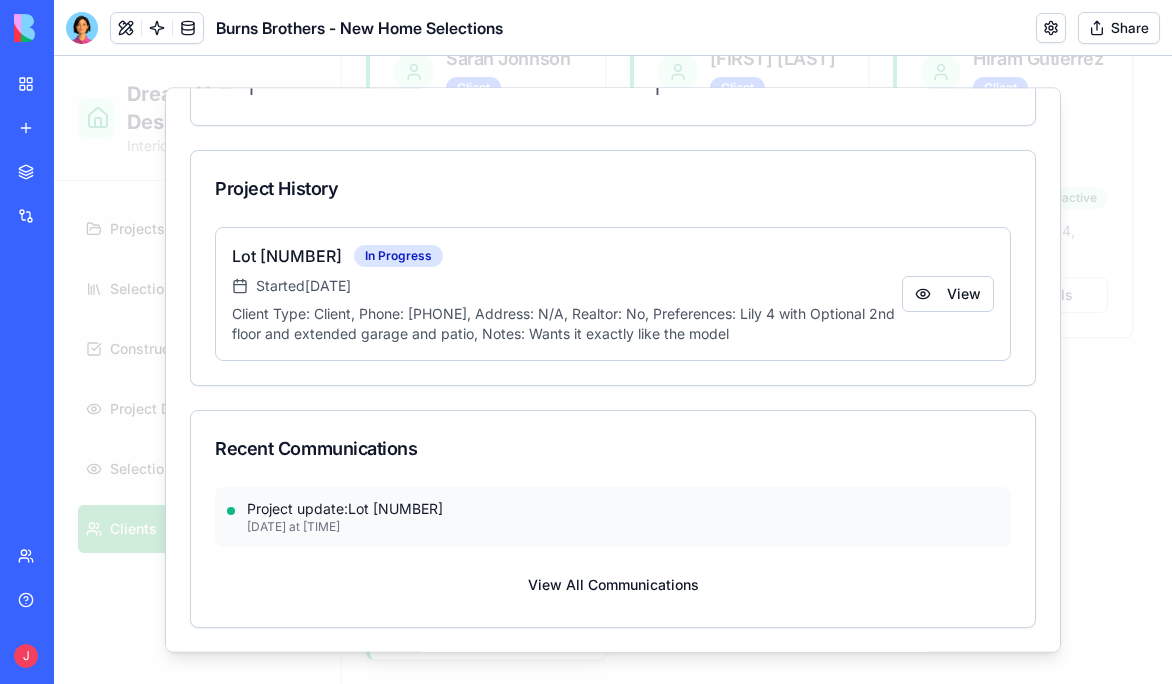 scroll, scrollTop: 0, scrollLeft: 0, axis: both 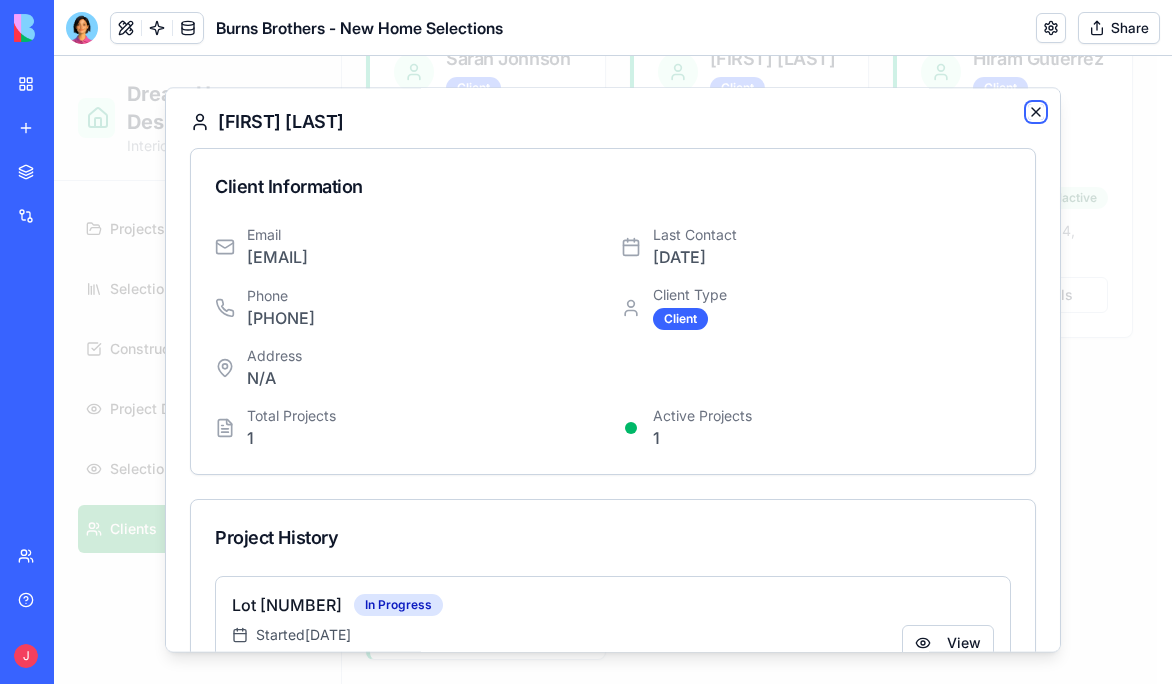 click 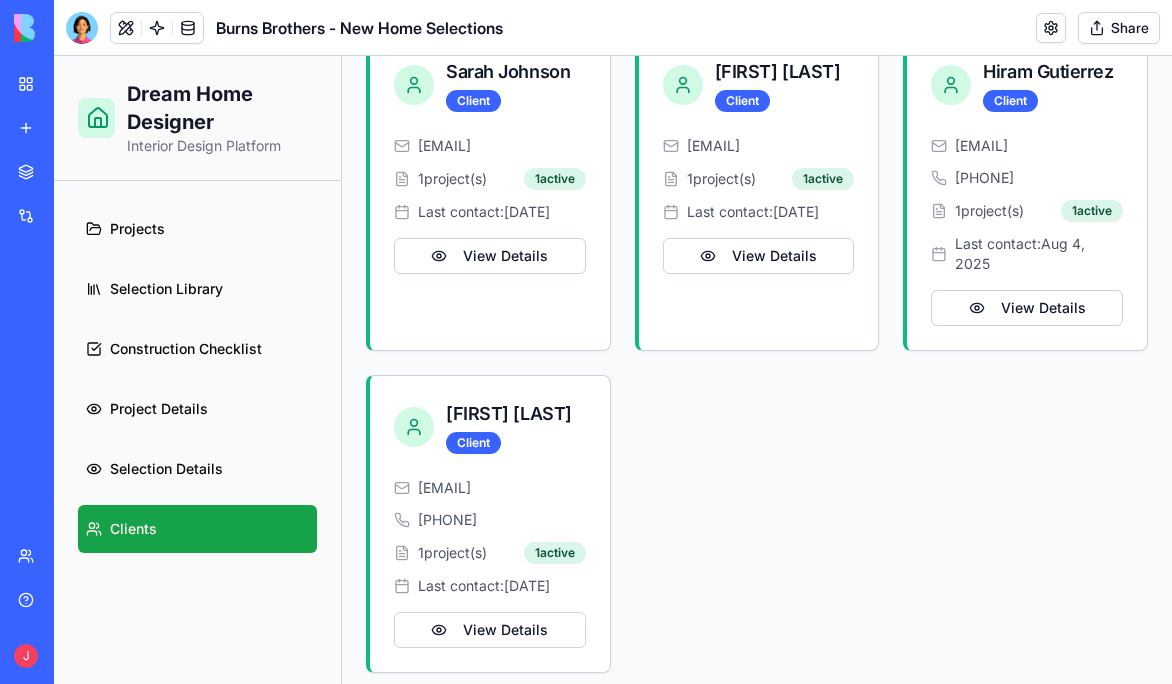 scroll, scrollTop: 412, scrollLeft: 0, axis: vertical 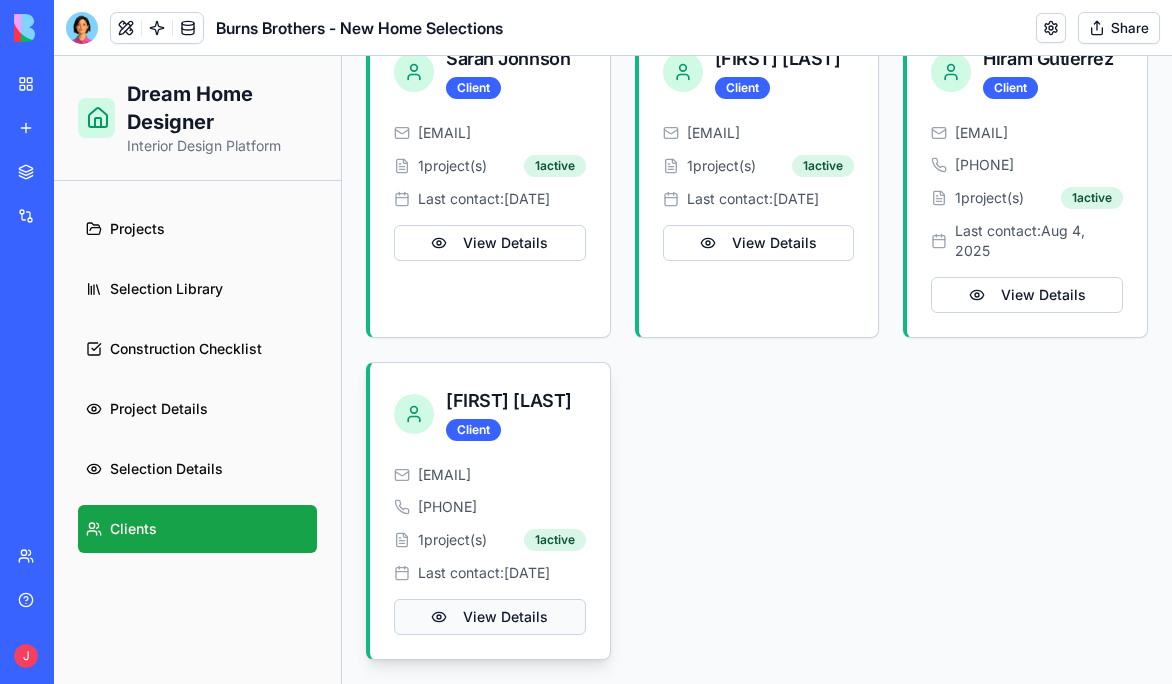 click on "View Details" at bounding box center [490, 617] 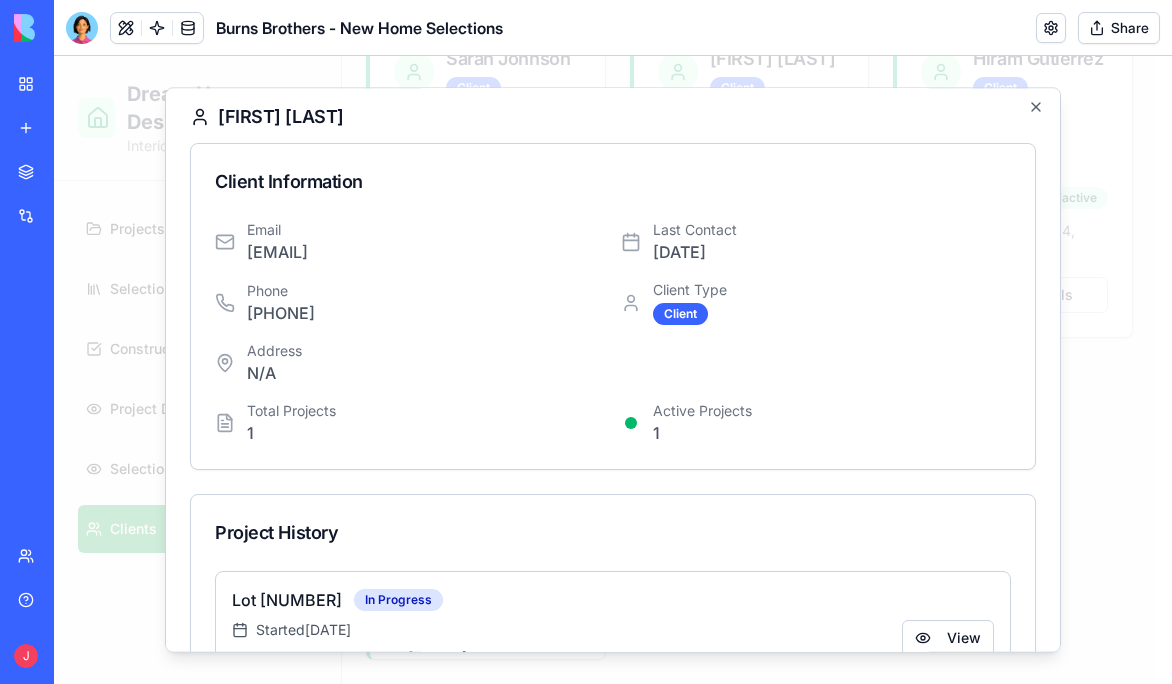 scroll, scrollTop: 0, scrollLeft: 0, axis: both 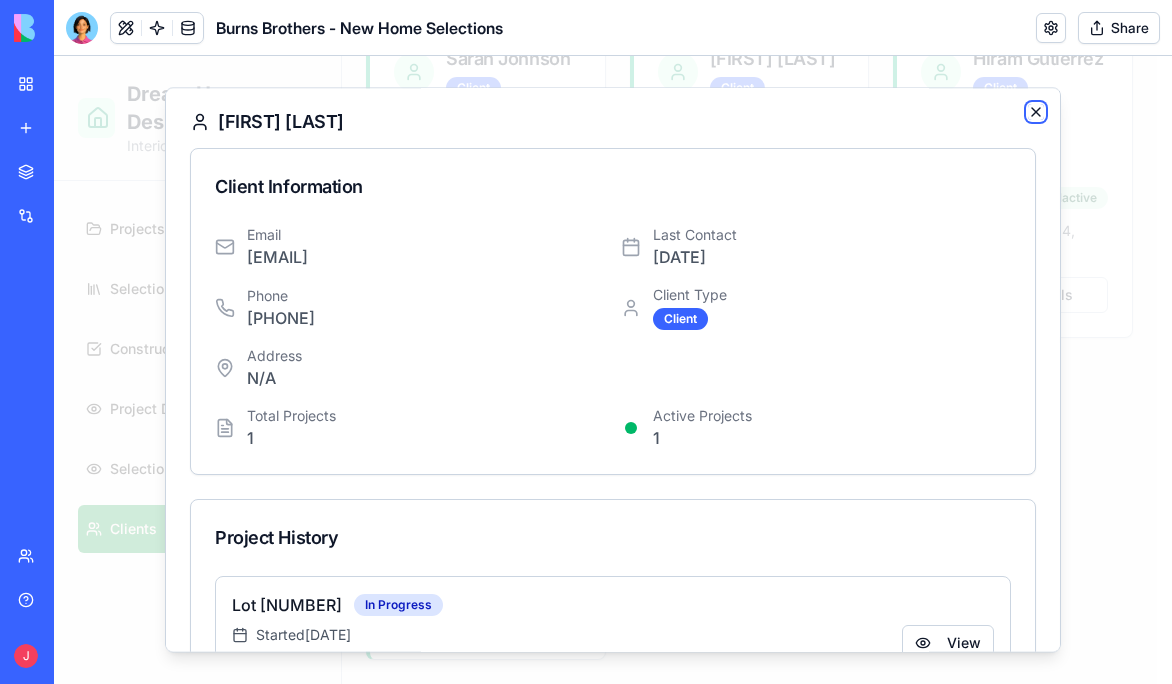 click 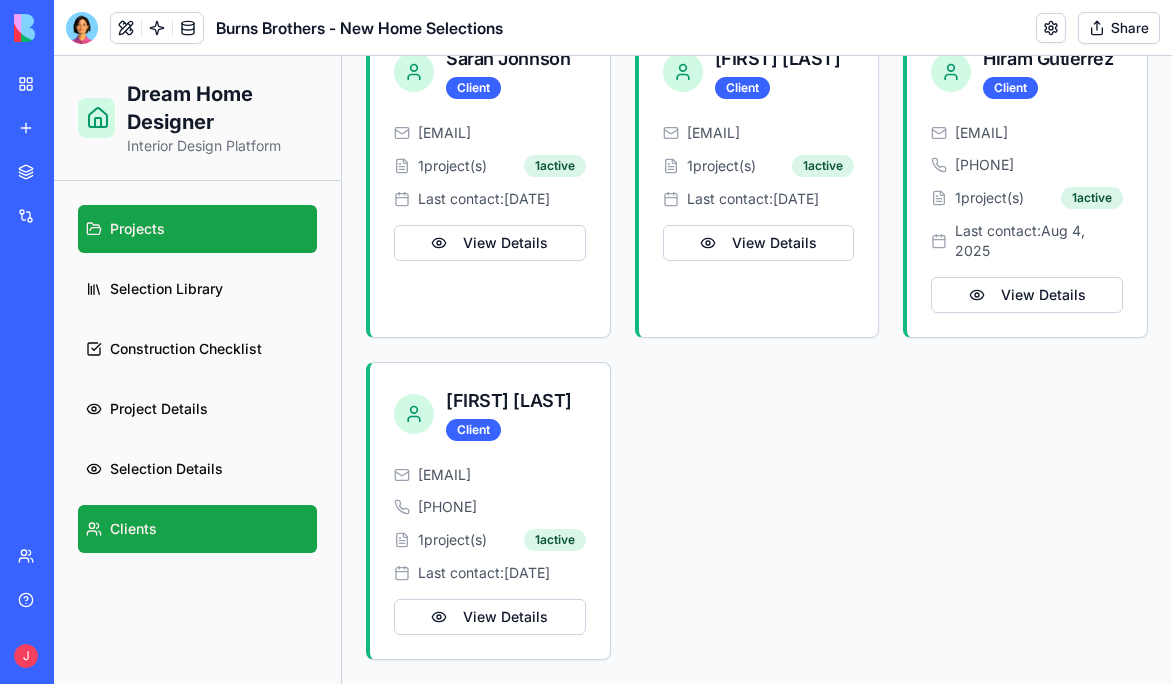 click on "Projects" at bounding box center (197, 229) 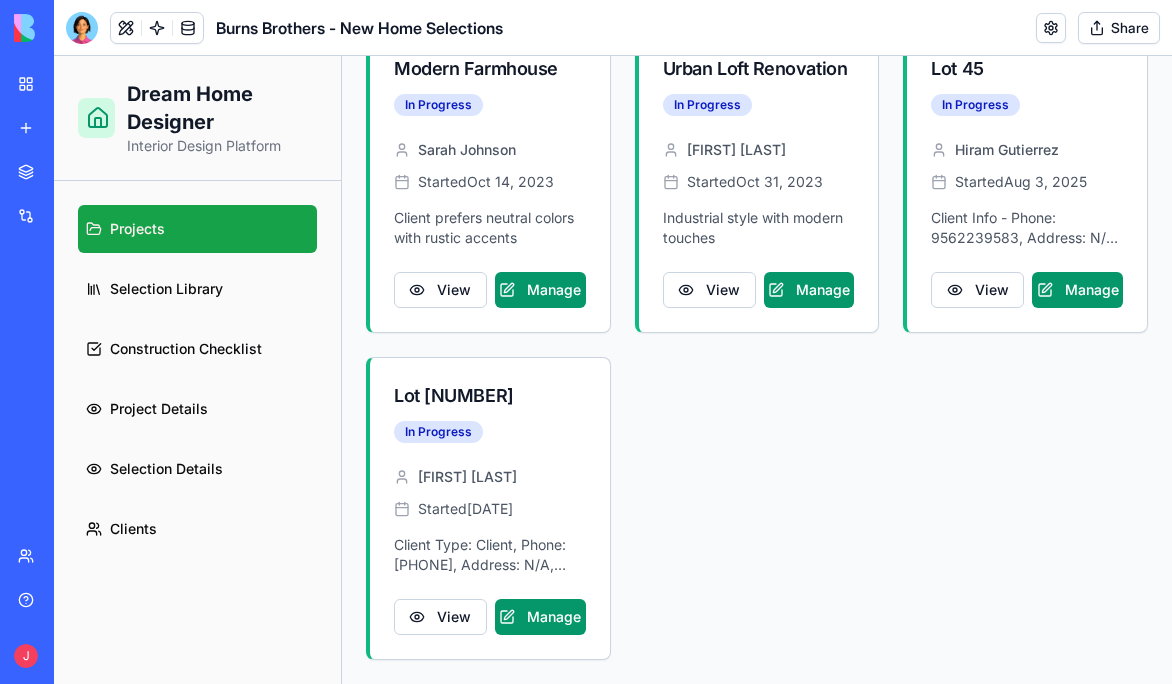 scroll, scrollTop: 137, scrollLeft: 0, axis: vertical 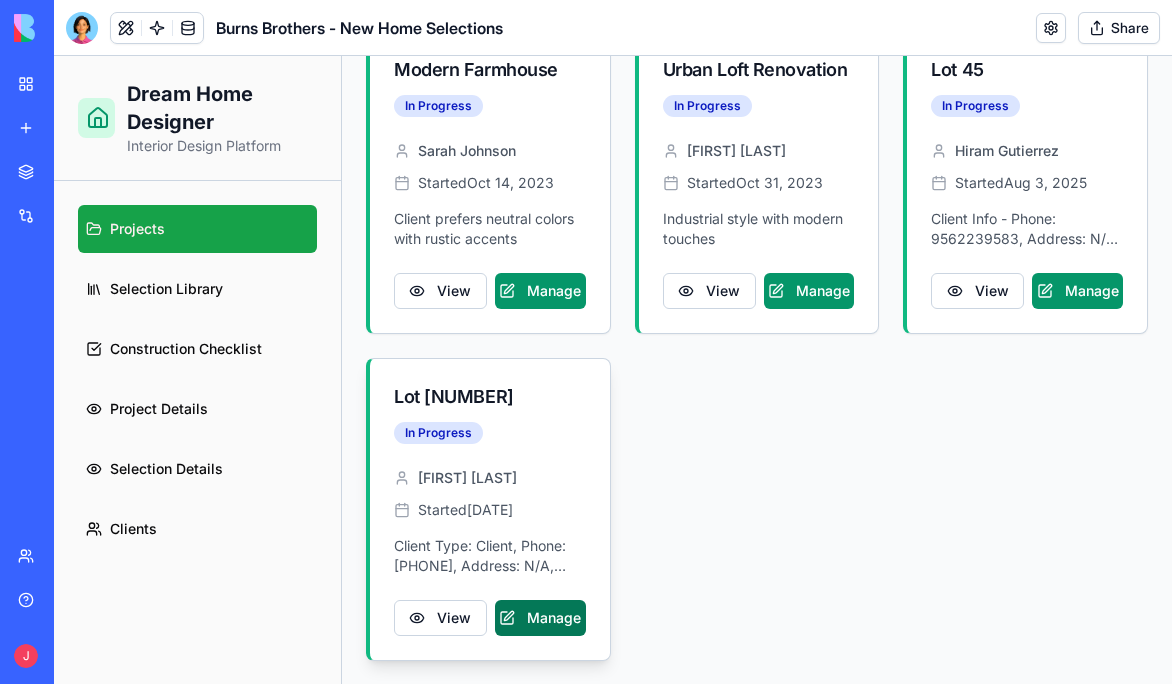 click on "Manage" at bounding box center [540, 618] 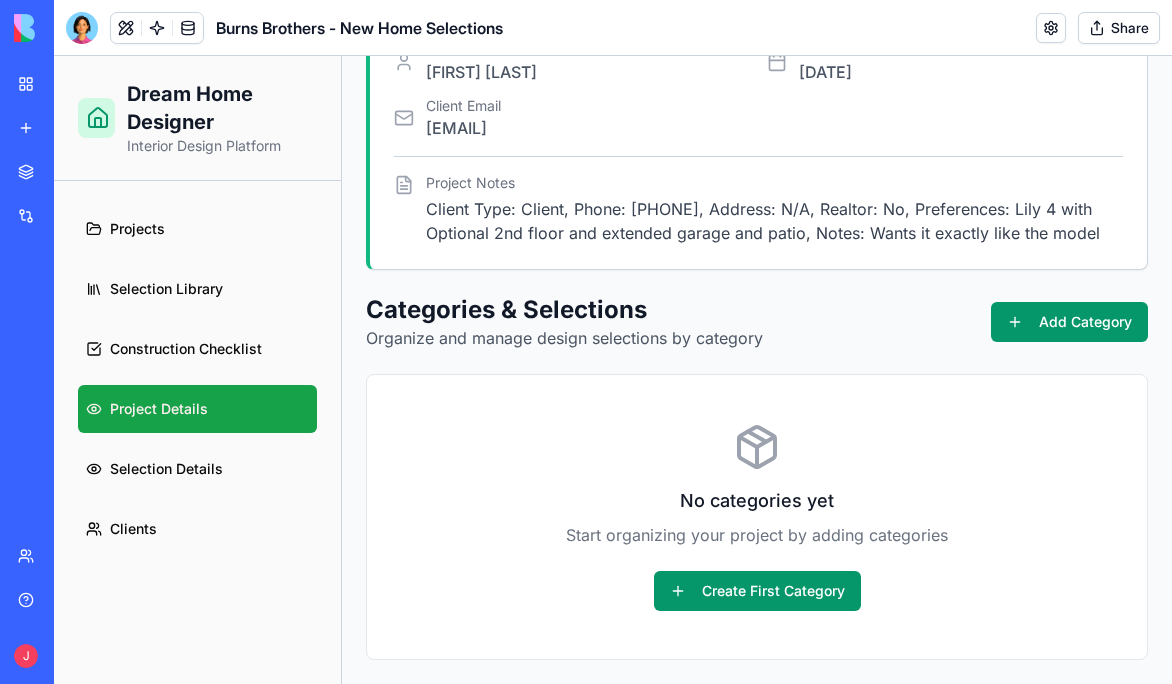 scroll, scrollTop: 238, scrollLeft: 0, axis: vertical 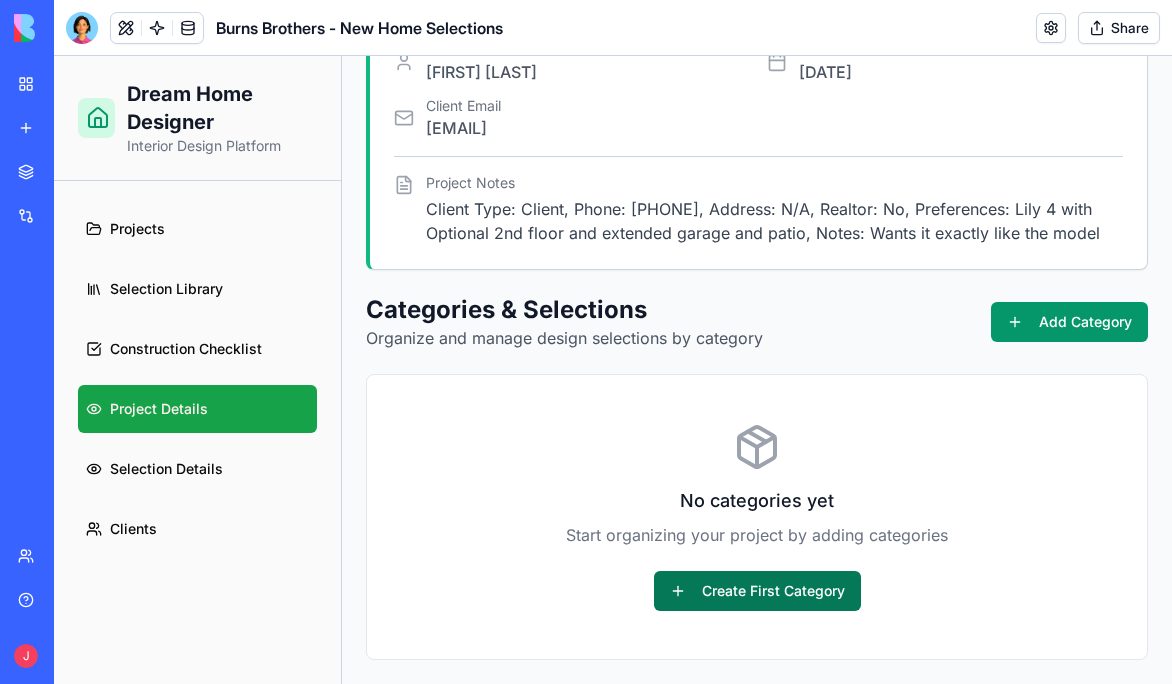 click on "Create First Category" at bounding box center (757, 591) 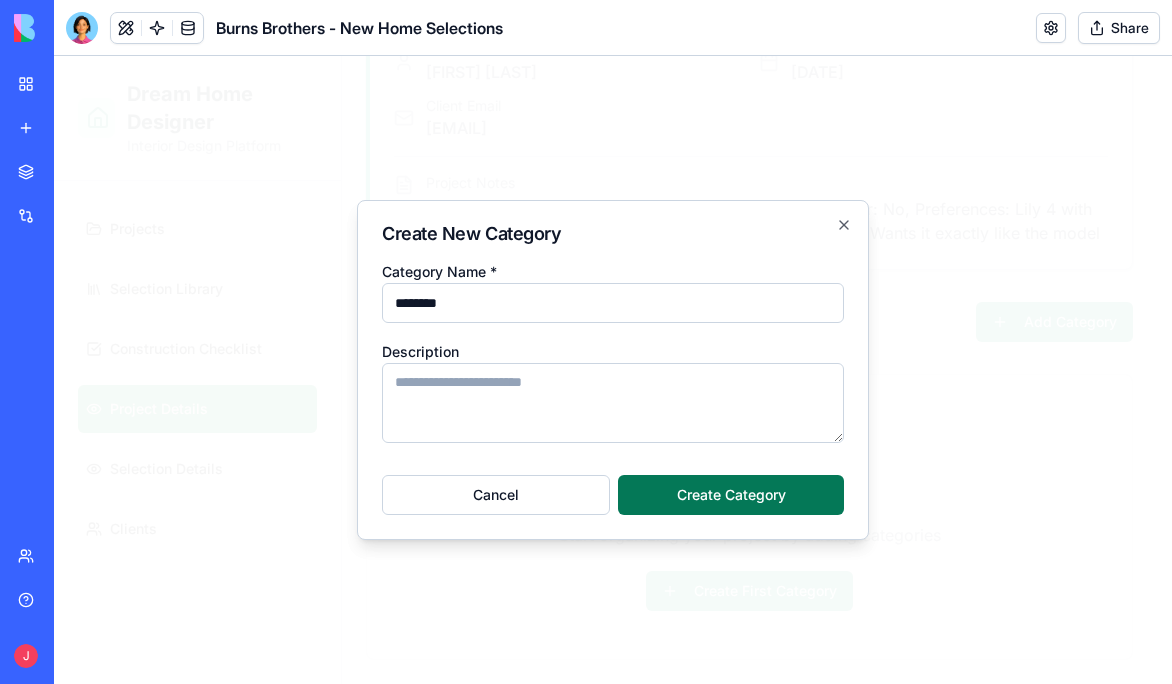 type on "********" 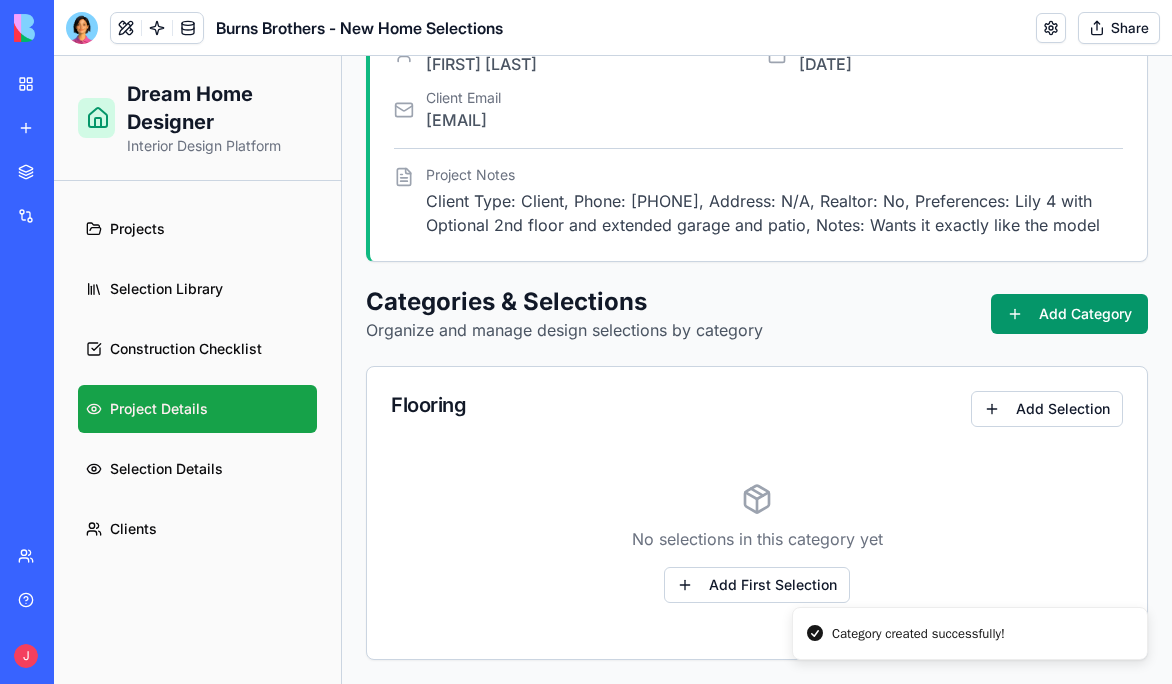 scroll, scrollTop: 246, scrollLeft: 0, axis: vertical 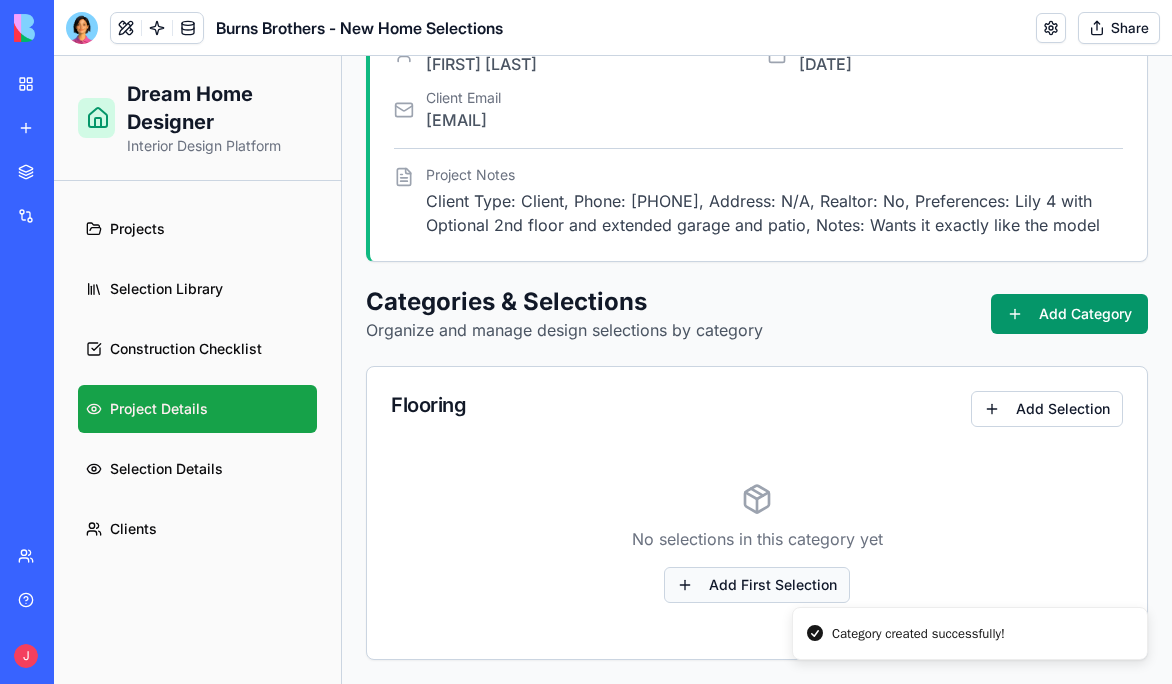 click on "Add First Selection" at bounding box center [757, 585] 